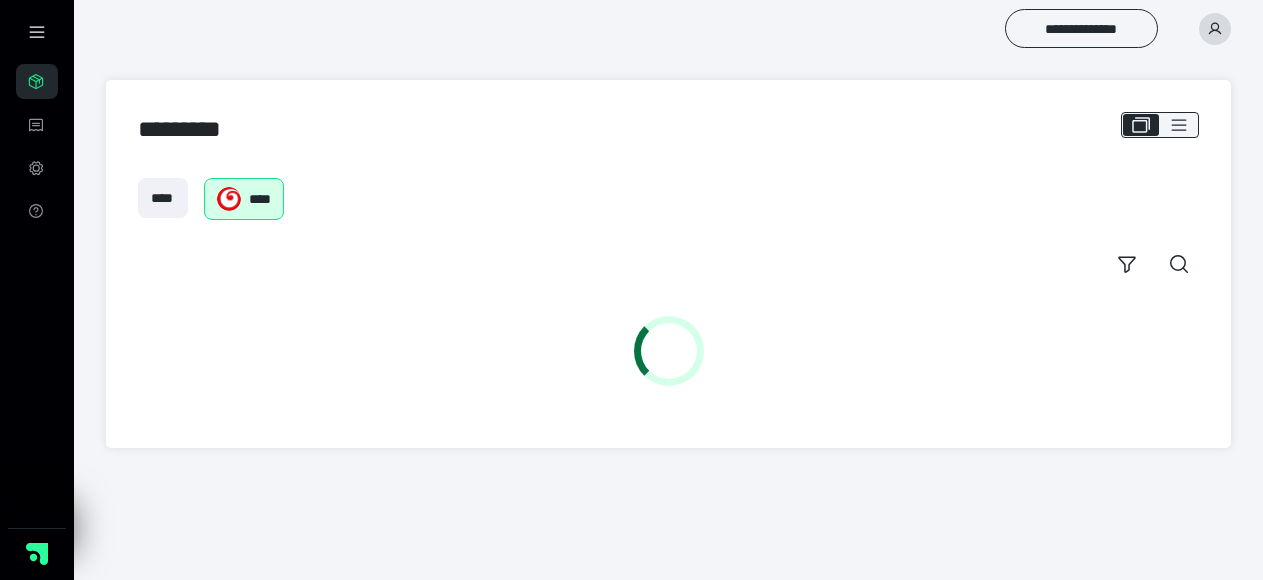 scroll, scrollTop: 0, scrollLeft: 0, axis: both 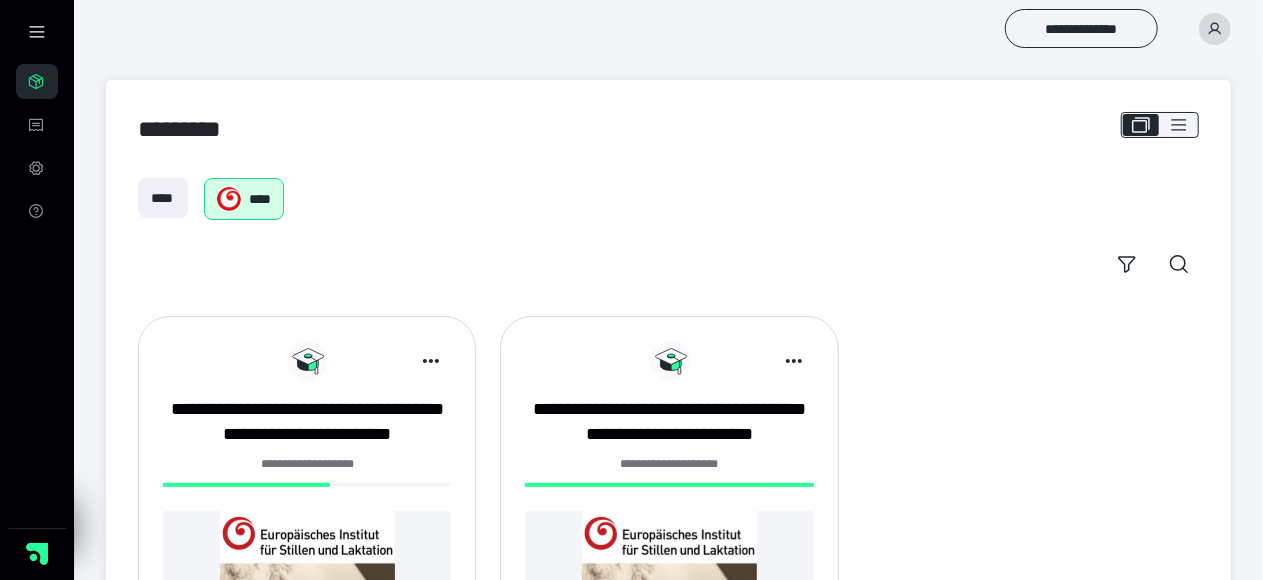click on "**********" at bounding box center (307, 464) 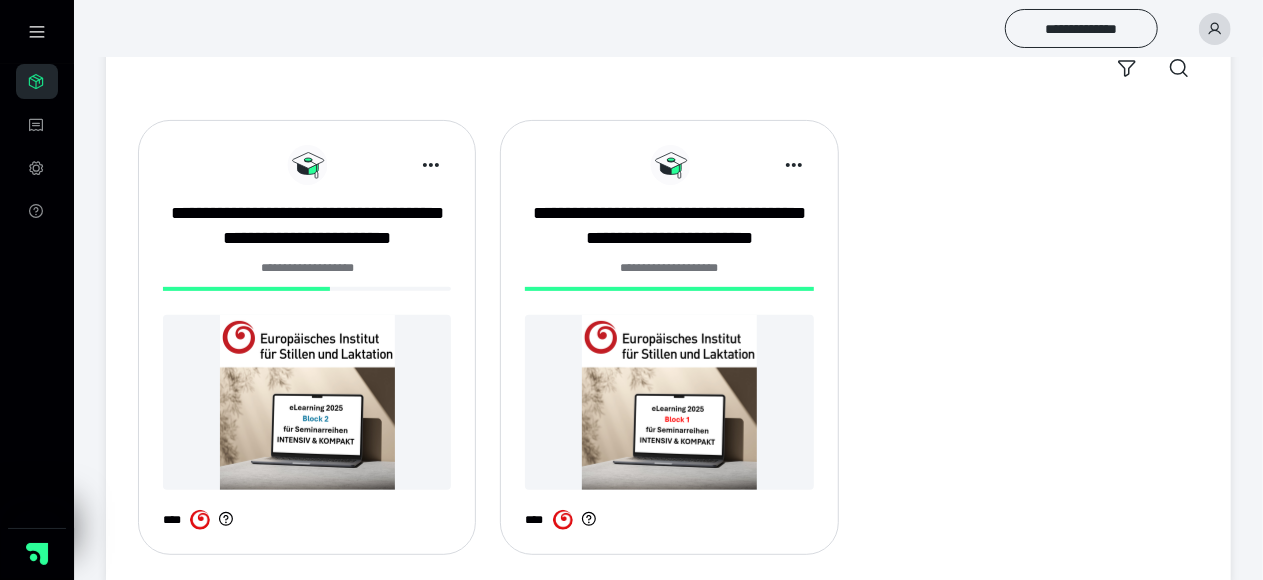scroll, scrollTop: 200, scrollLeft: 0, axis: vertical 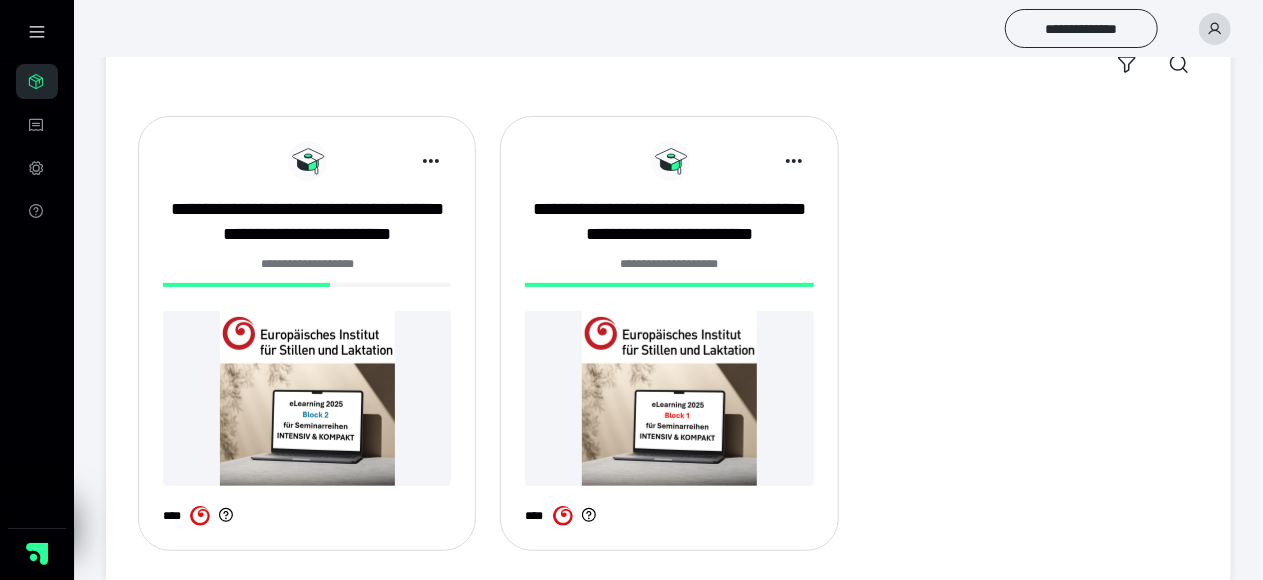 click at bounding box center (307, 398) 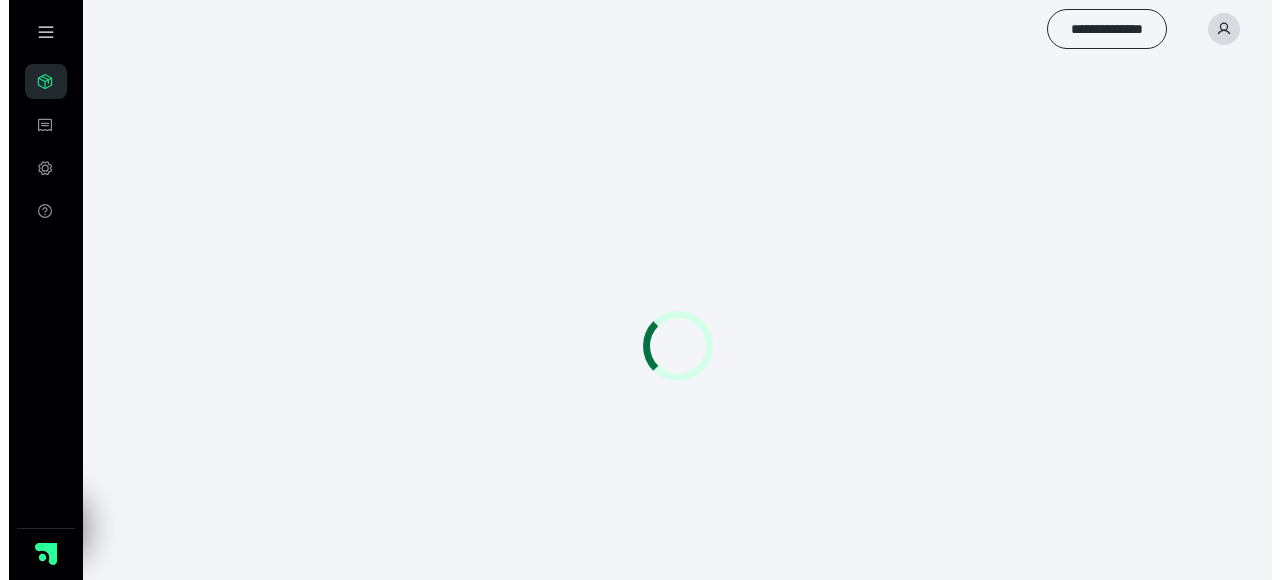 scroll, scrollTop: 0, scrollLeft: 0, axis: both 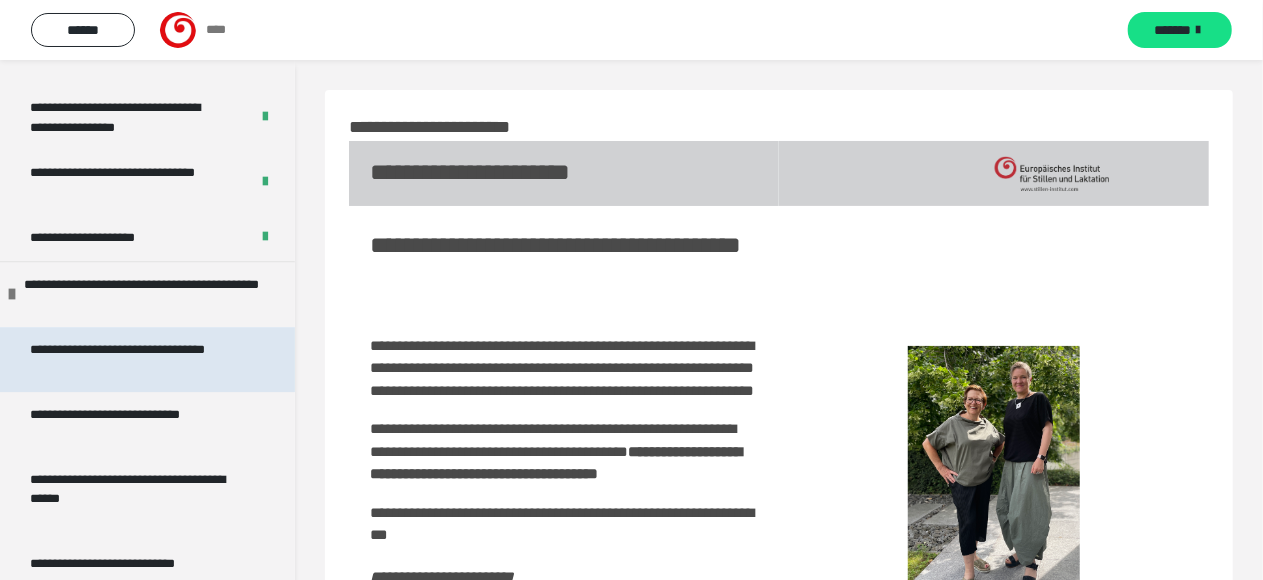 click on "**********" at bounding box center [131, 359] 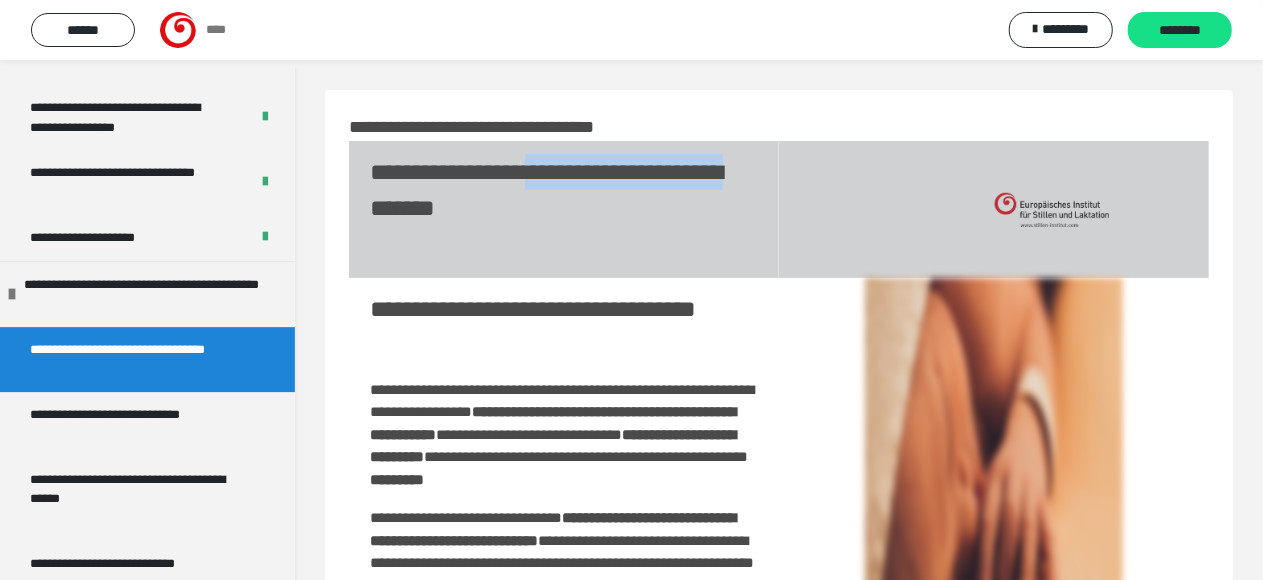 drag, startPoint x: 423, startPoint y: 201, endPoint x: 440, endPoint y: 255, distance: 56.61272 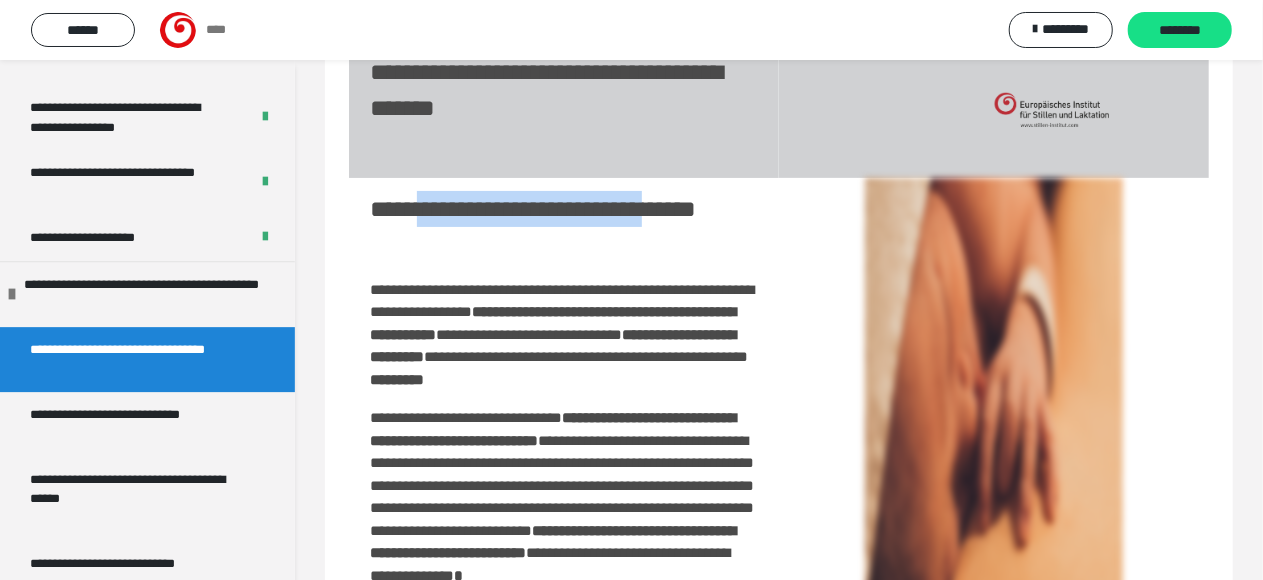 drag, startPoint x: 453, startPoint y: 216, endPoint x: 467, endPoint y: 252, distance: 38.626415 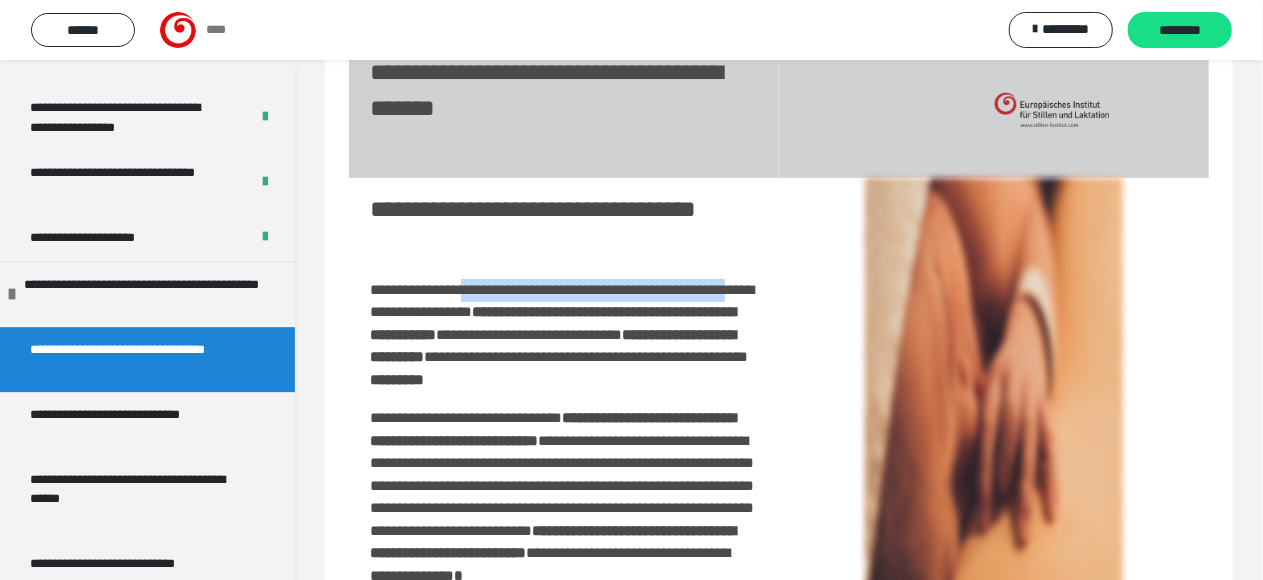 drag, startPoint x: 480, startPoint y: 282, endPoint x: 474, endPoint y: 312, distance: 30.594116 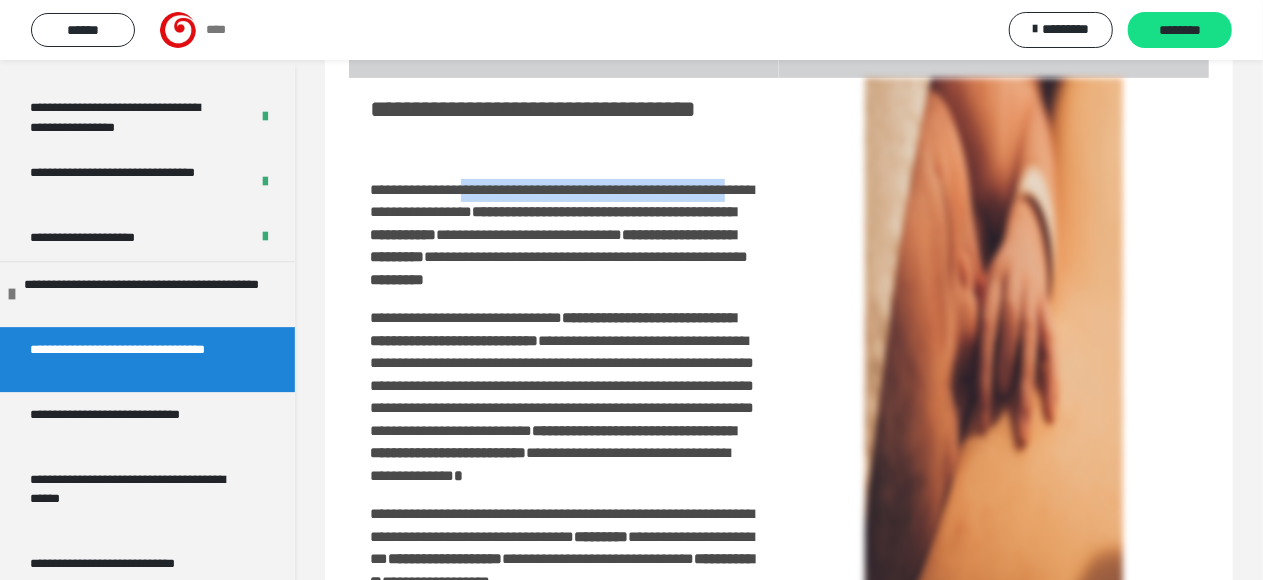 click on "**********" at bounding box center [563, 234] 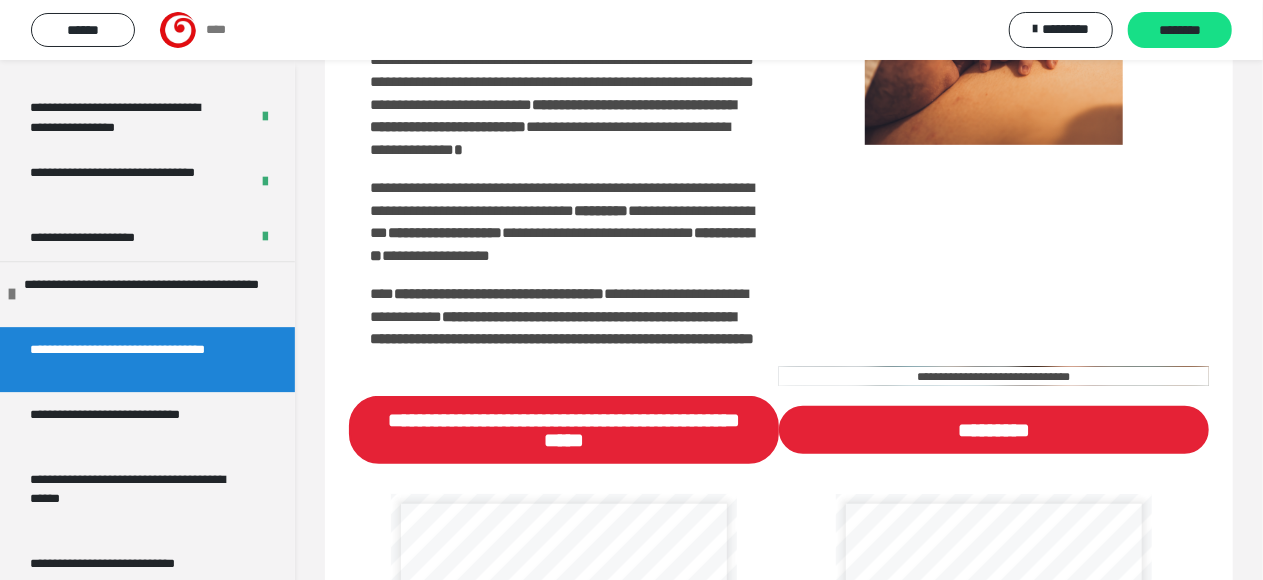 scroll, scrollTop: 600, scrollLeft: 0, axis: vertical 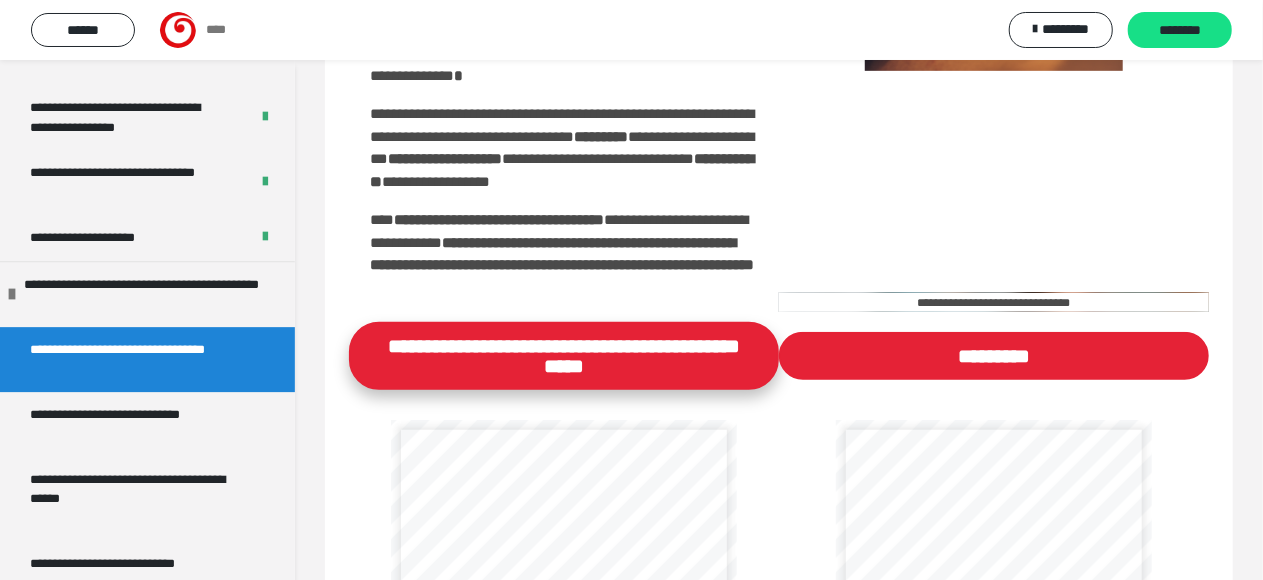 click on "**********" at bounding box center (564, 356) 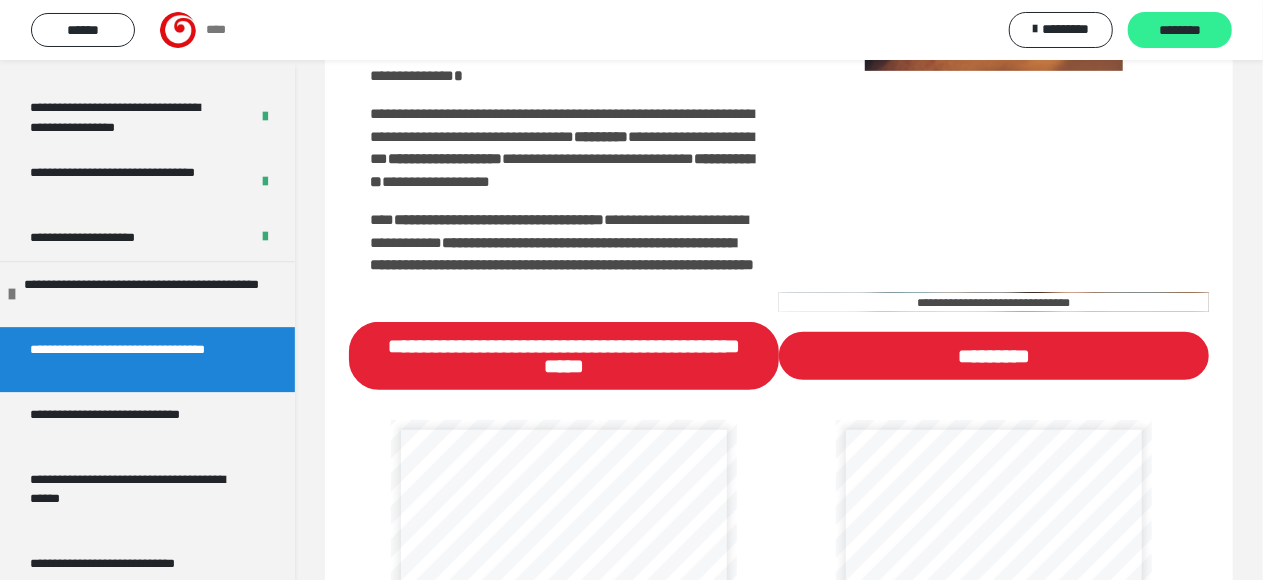 click on "********" at bounding box center (1180, 31) 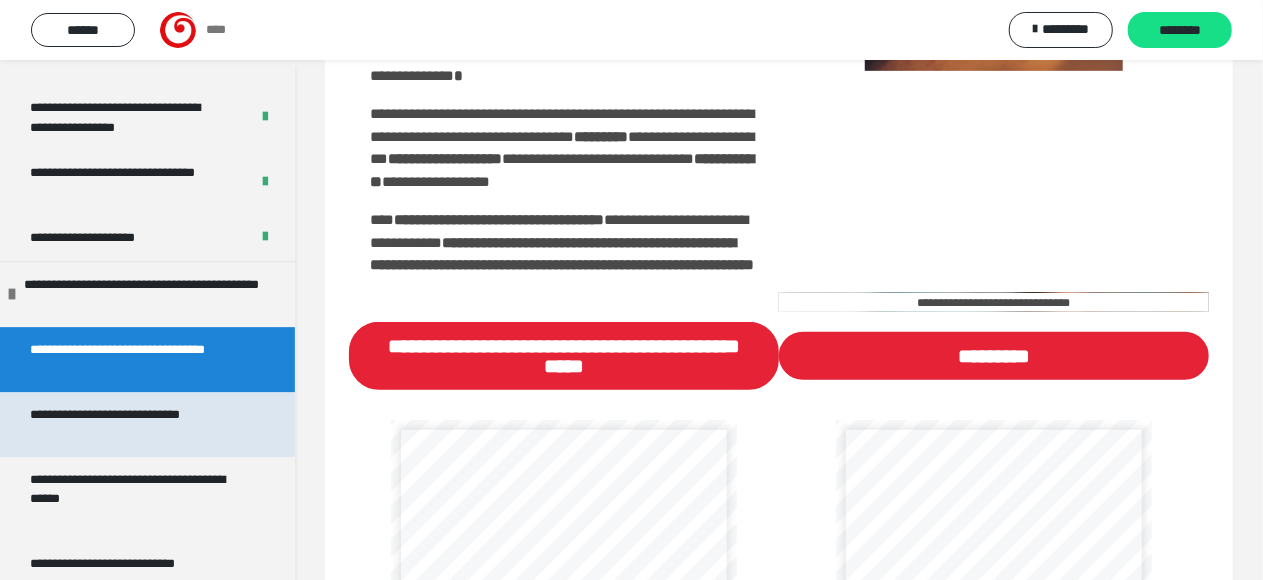 click on "**********" at bounding box center [131, 424] 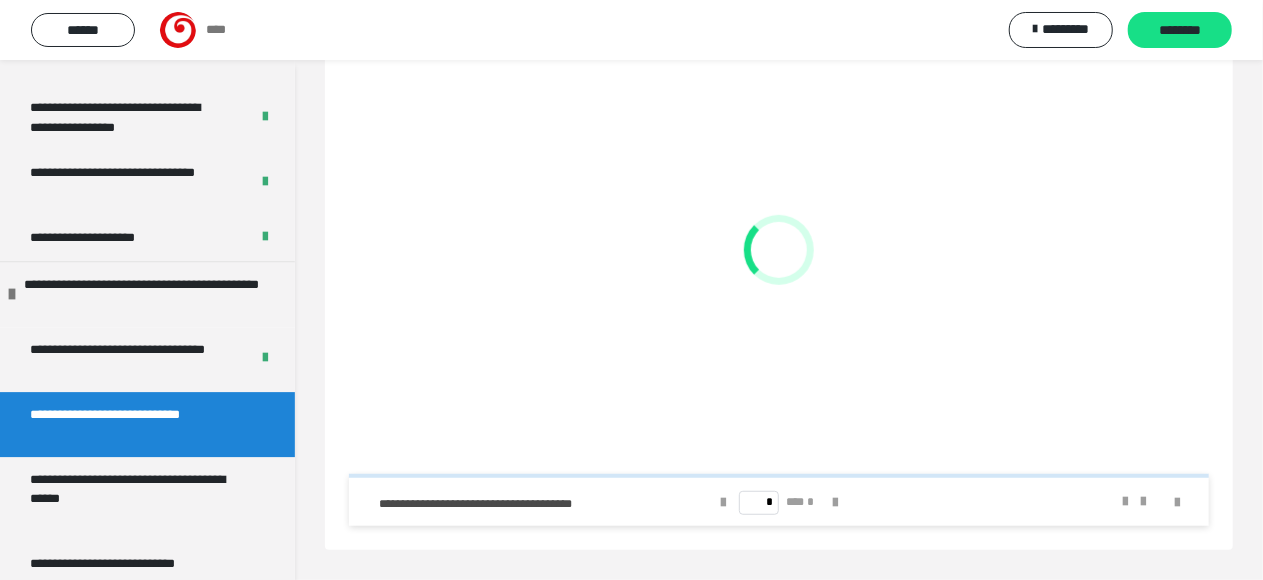scroll, scrollTop: 432, scrollLeft: 0, axis: vertical 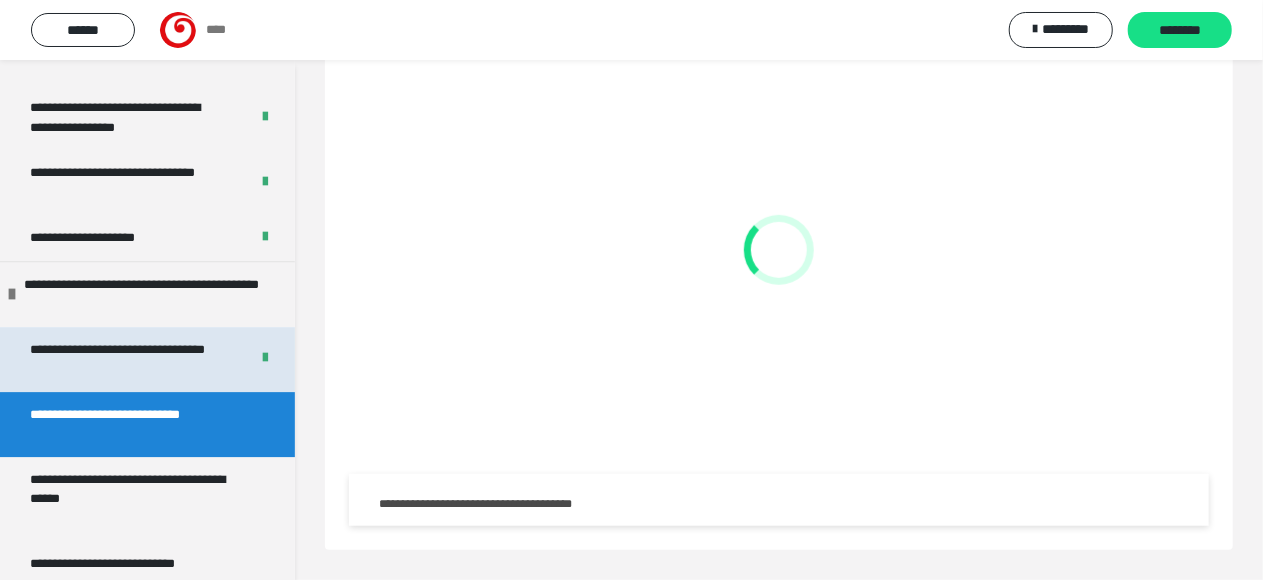 click on "**********" at bounding box center (123, 359) 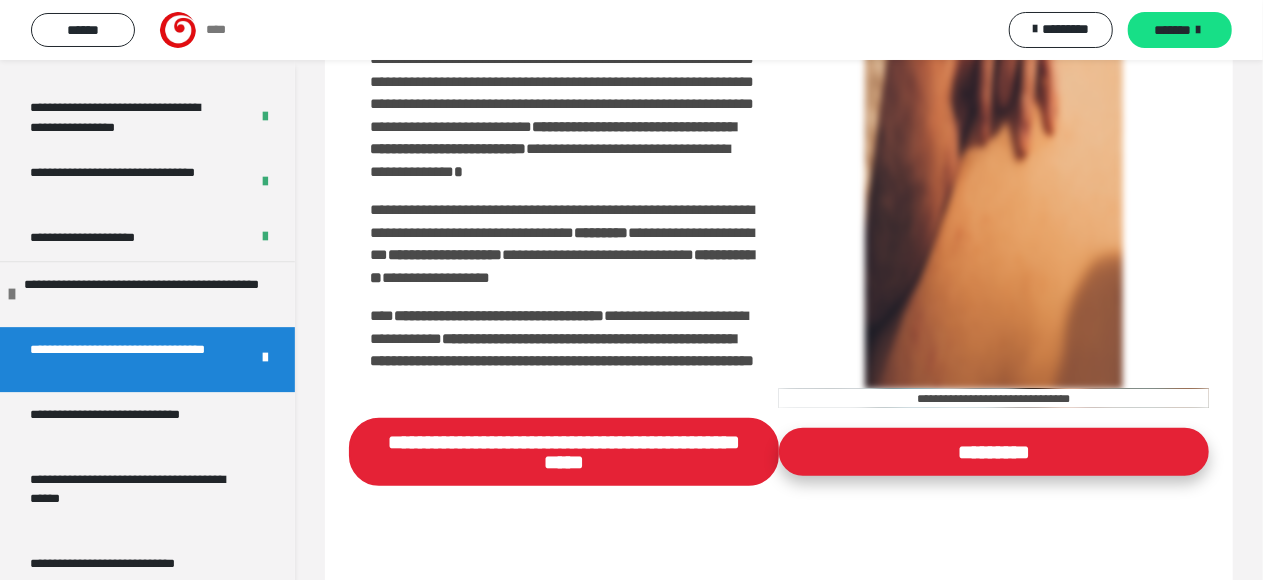 click on "*********" at bounding box center (994, 452) 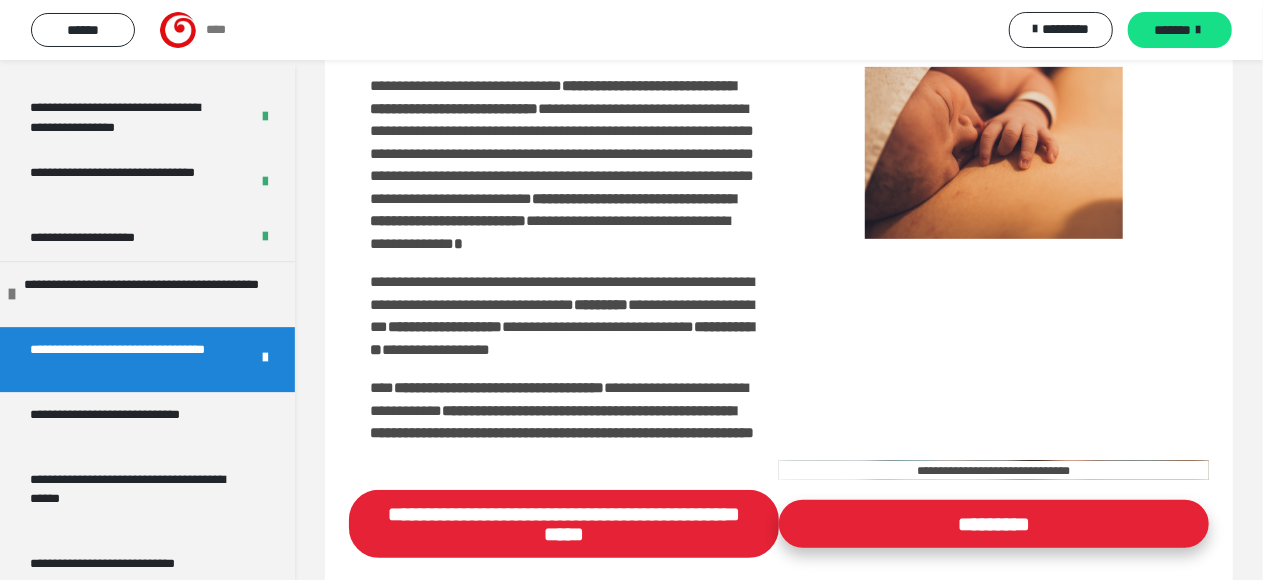 scroll, scrollTop: 600, scrollLeft: 0, axis: vertical 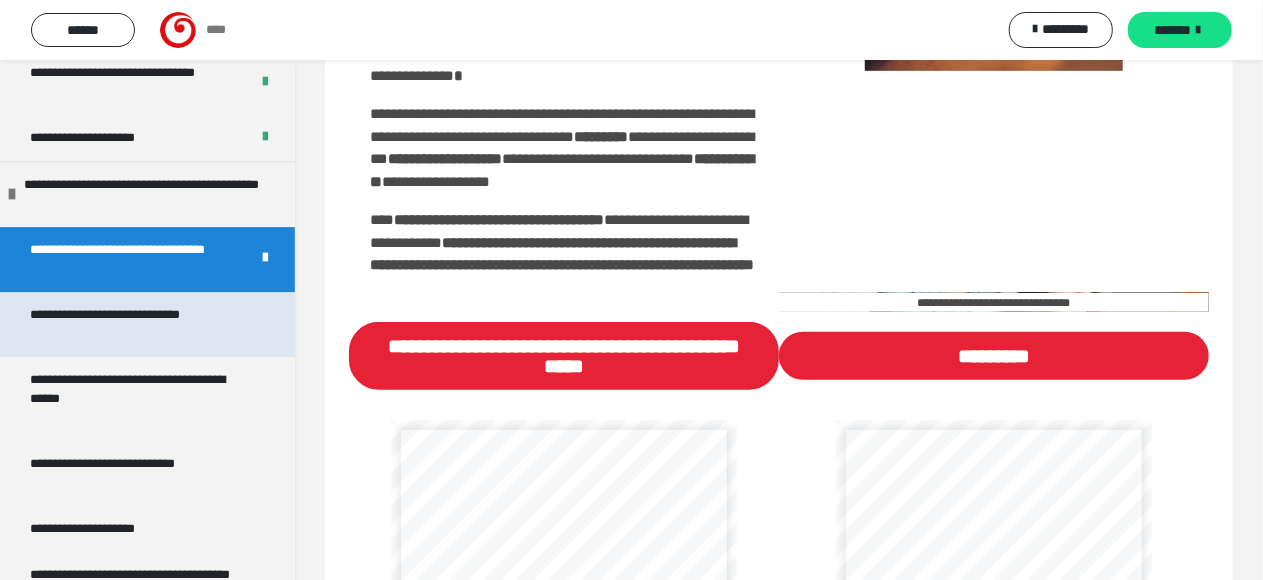 click on "**********" at bounding box center [131, 324] 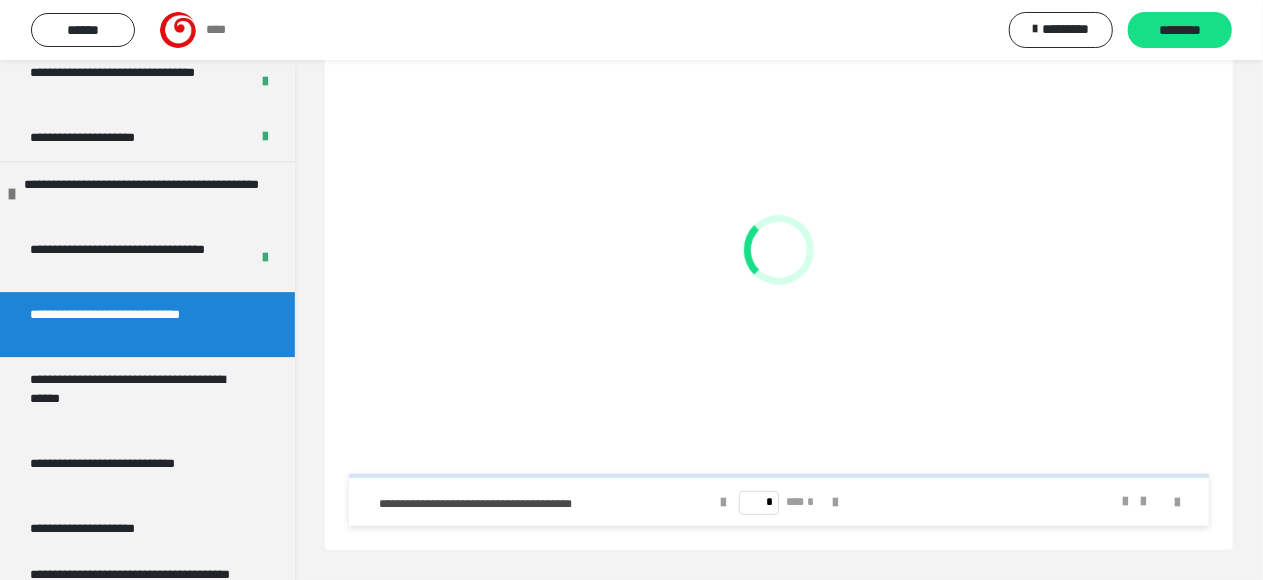 scroll, scrollTop: 432, scrollLeft: 0, axis: vertical 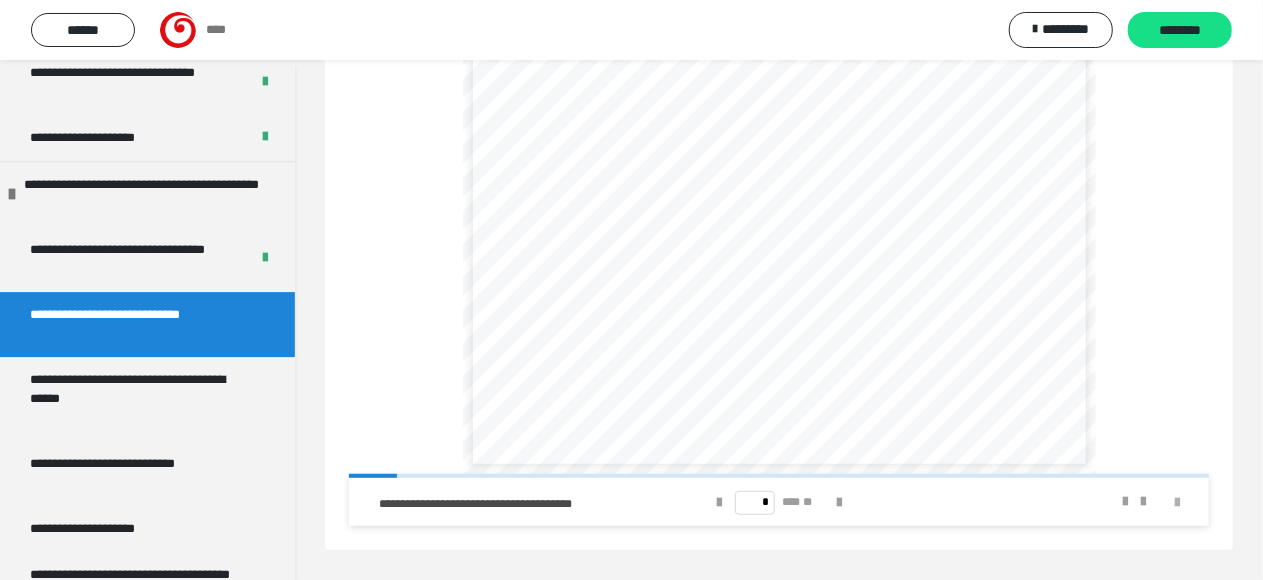 click at bounding box center [1177, 503] 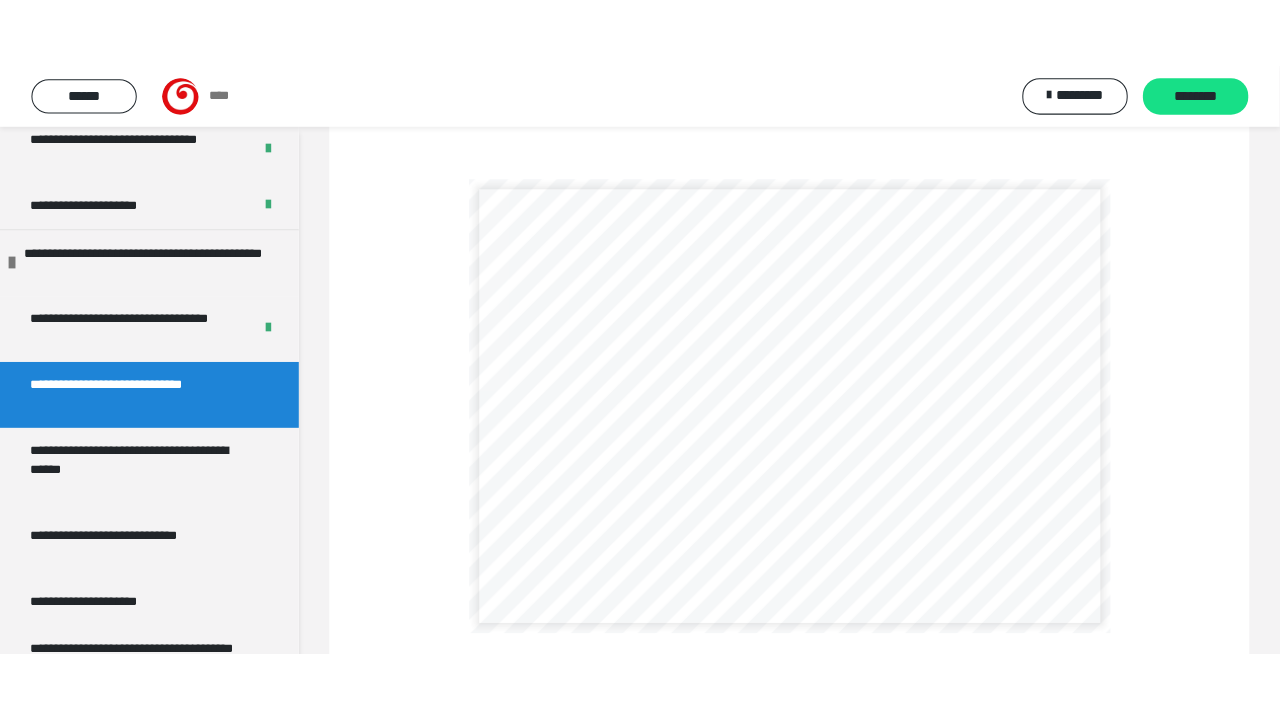 scroll, scrollTop: 268, scrollLeft: 0, axis: vertical 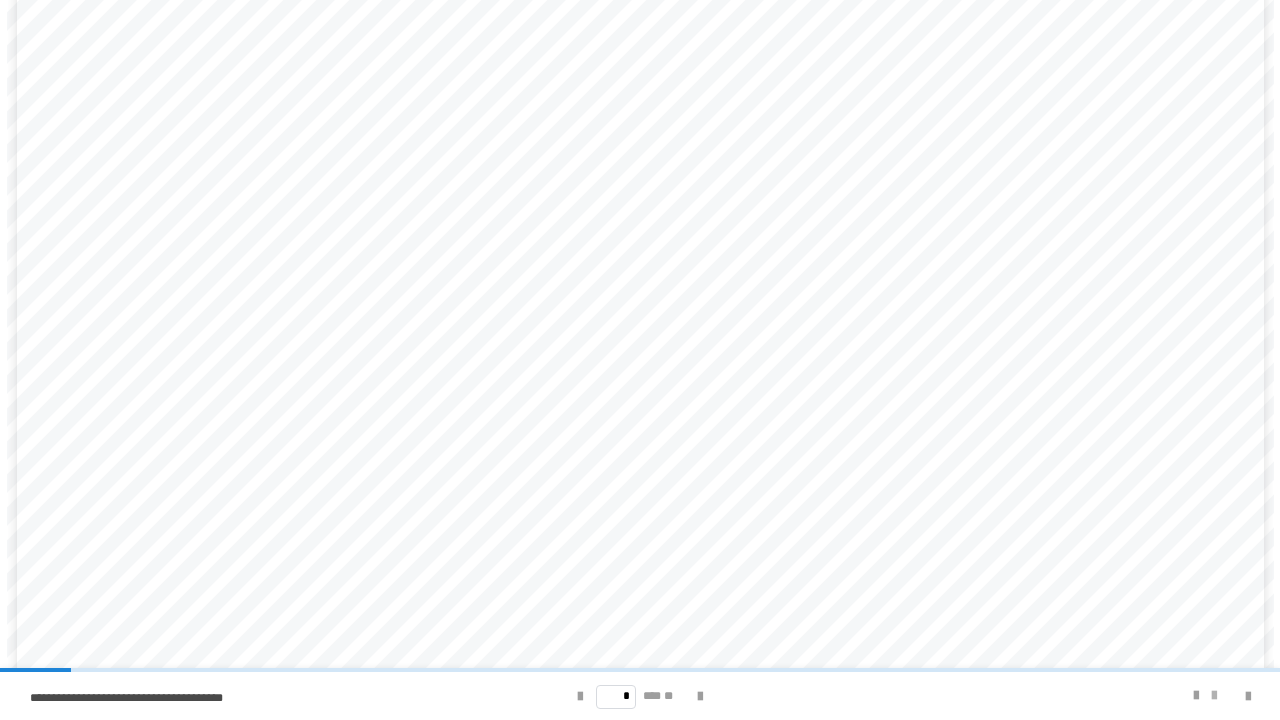 click at bounding box center [1214, 696] 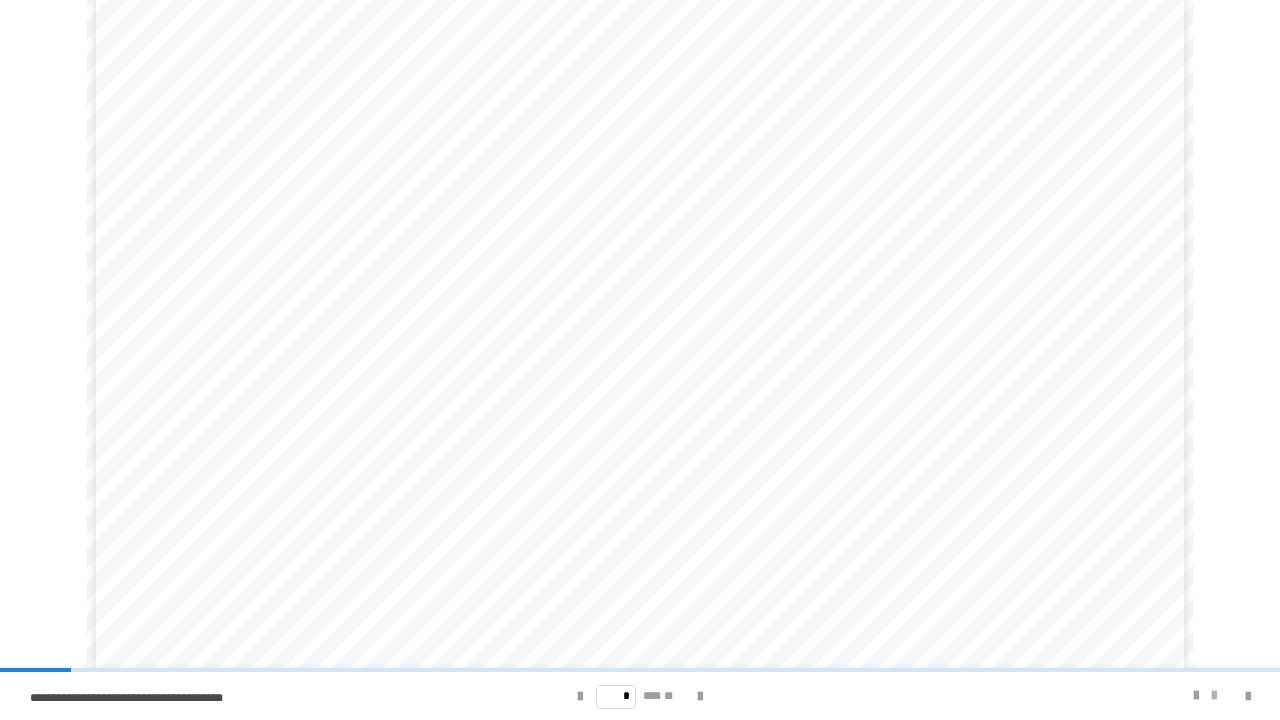scroll, scrollTop: 90, scrollLeft: 0, axis: vertical 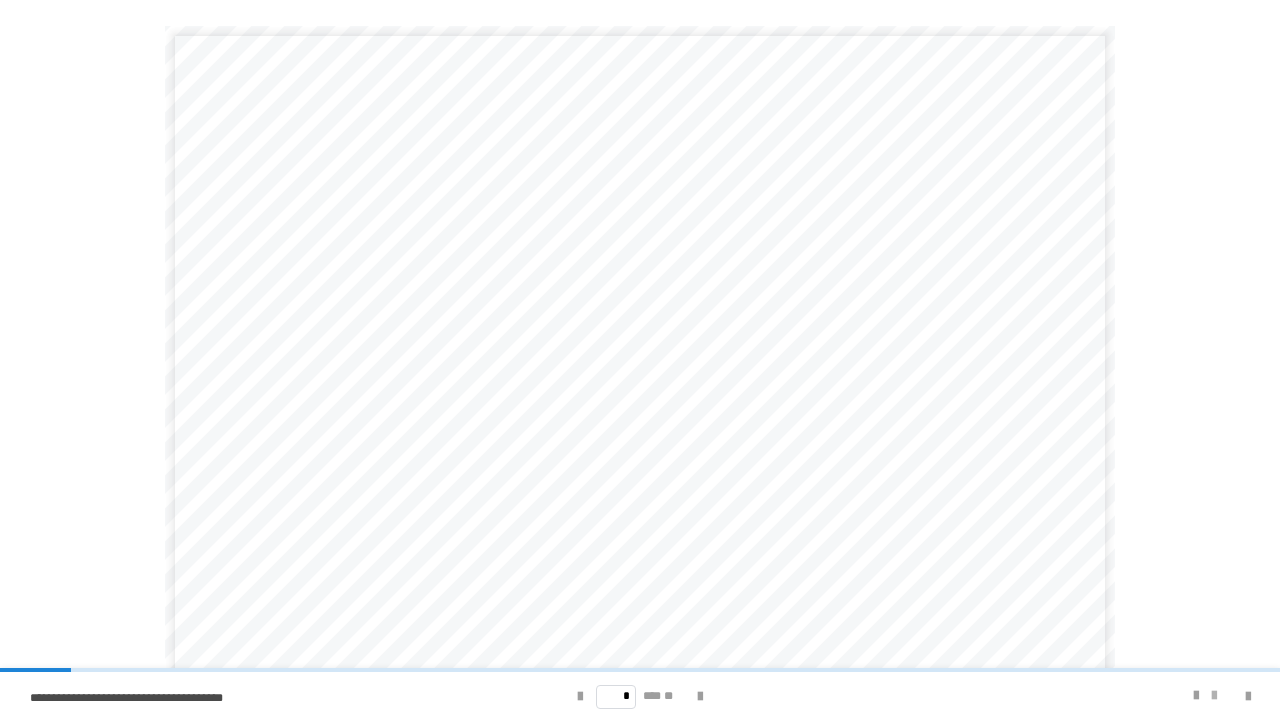click at bounding box center [1214, 696] 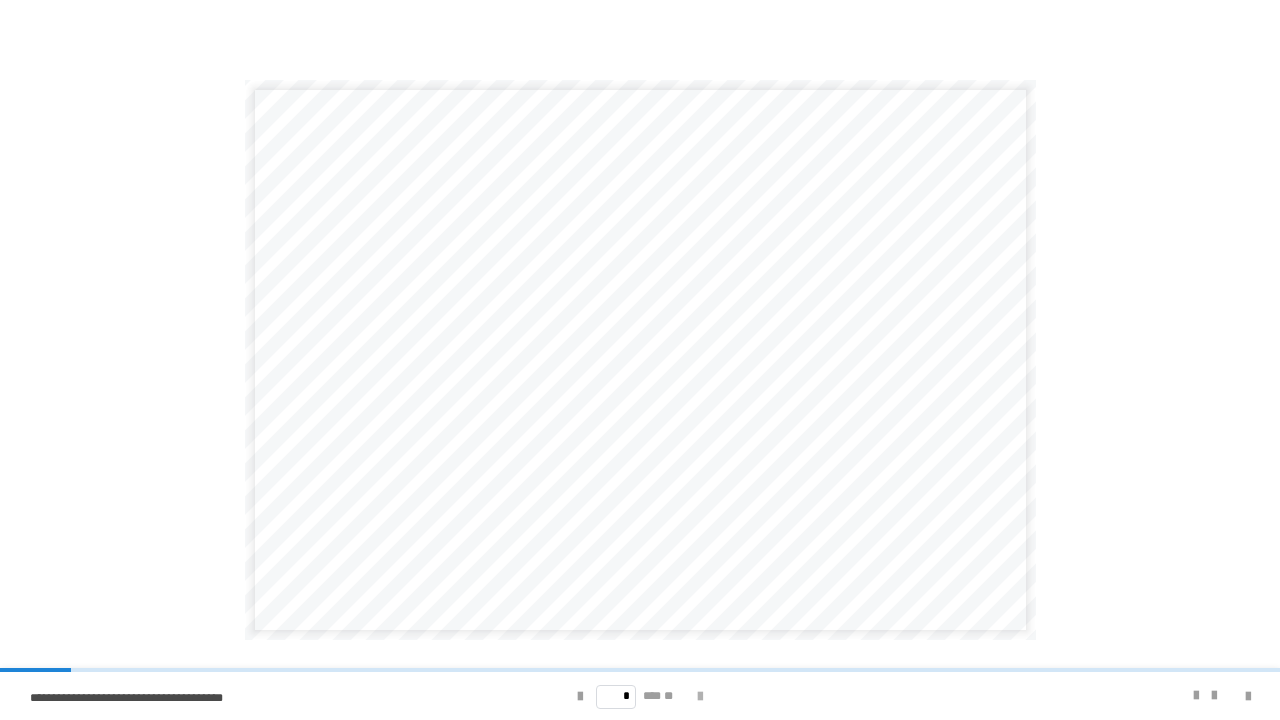 click at bounding box center [700, 697] 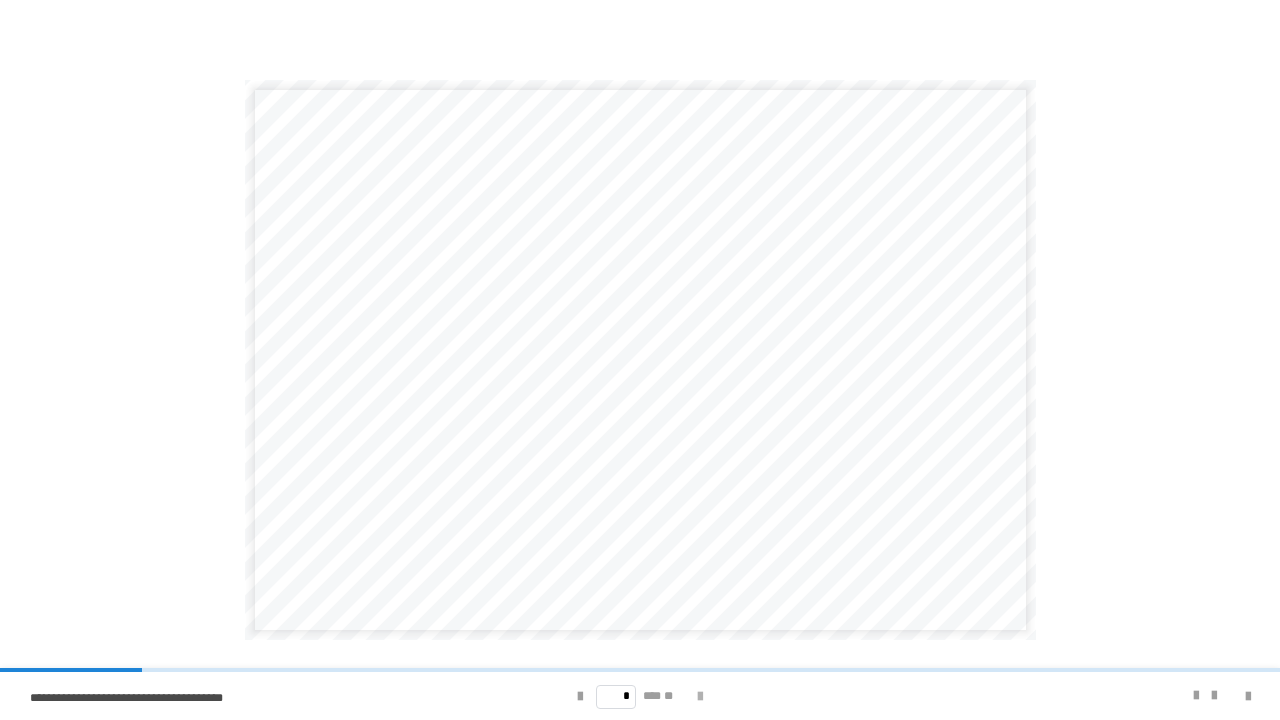 click at bounding box center (700, 697) 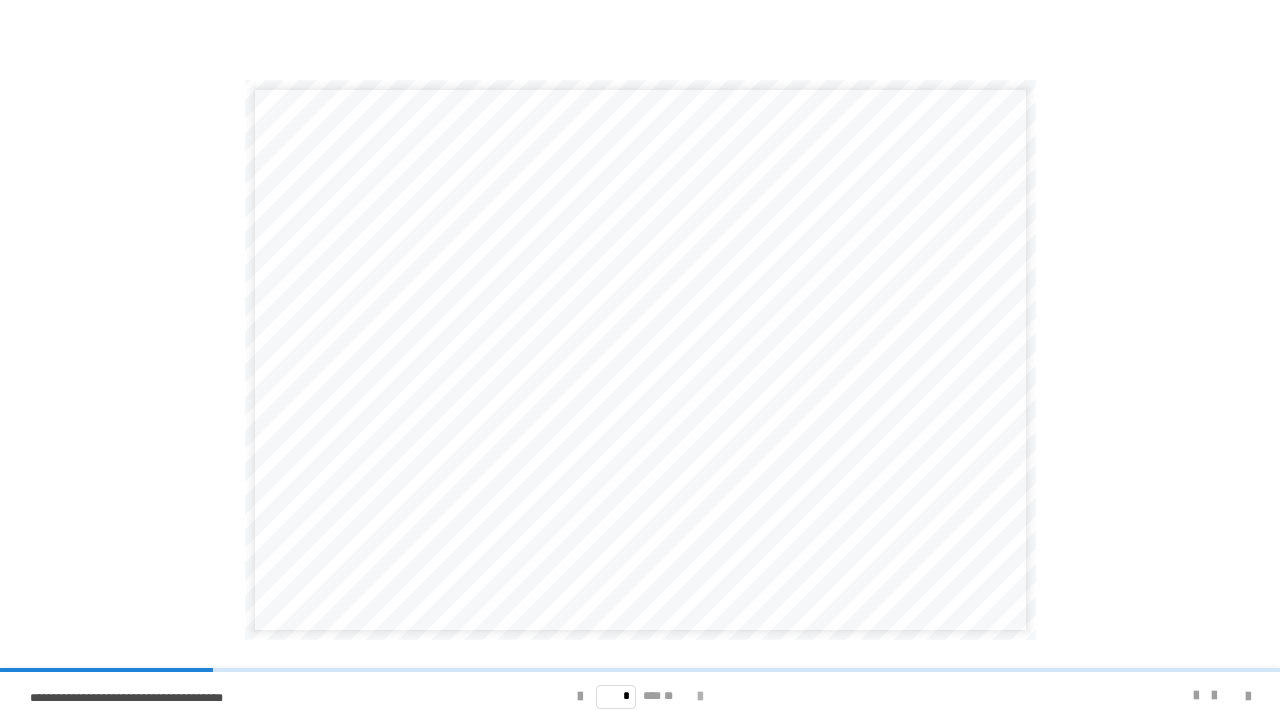 click at bounding box center (700, 697) 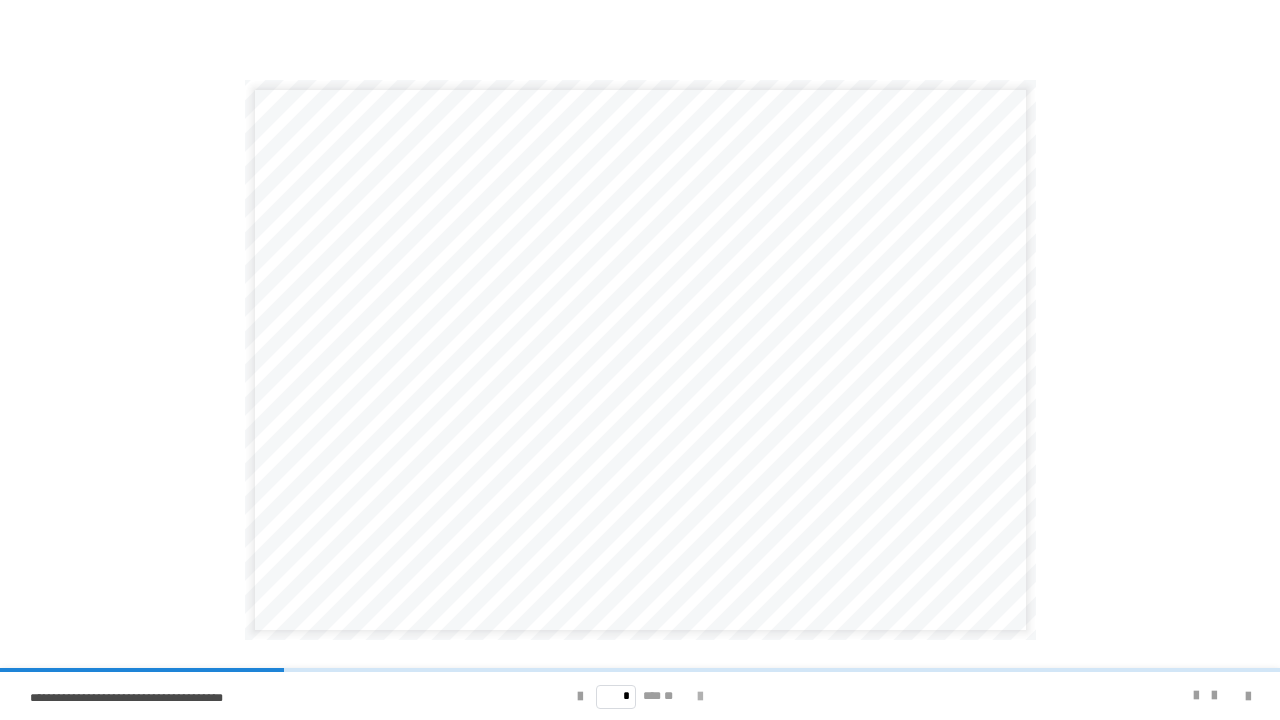 click at bounding box center (700, 697) 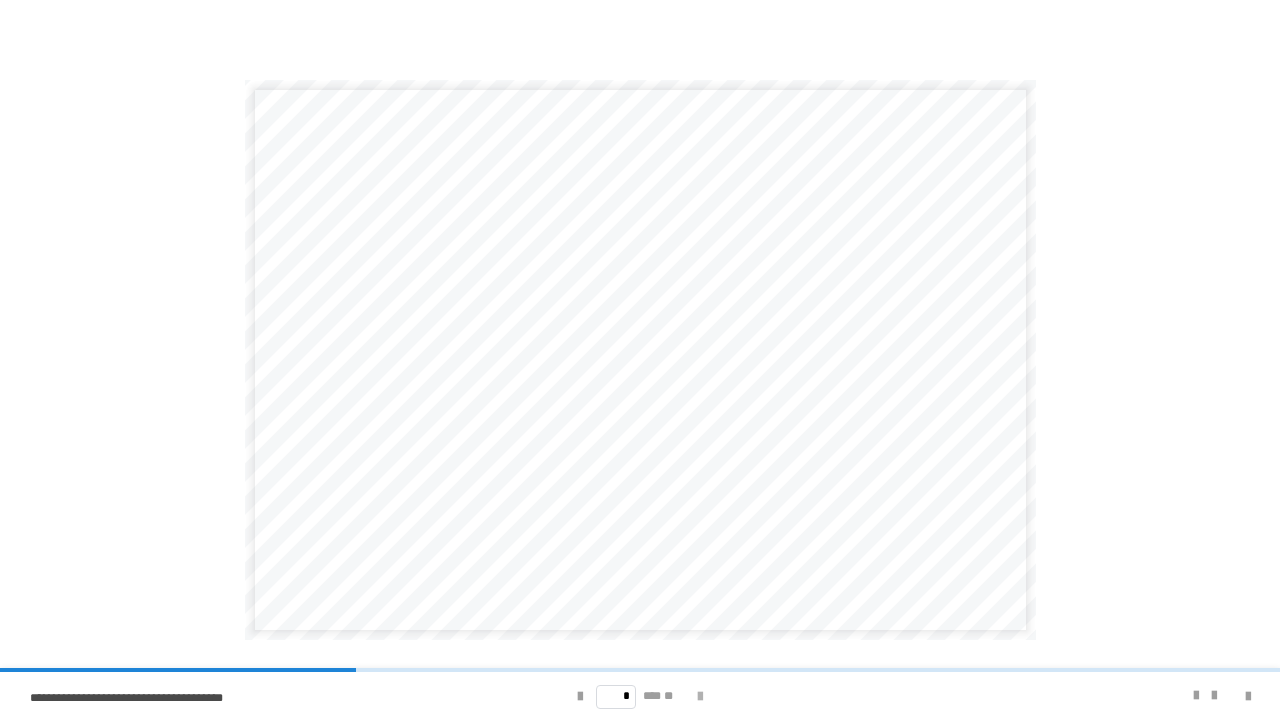 click at bounding box center (700, 697) 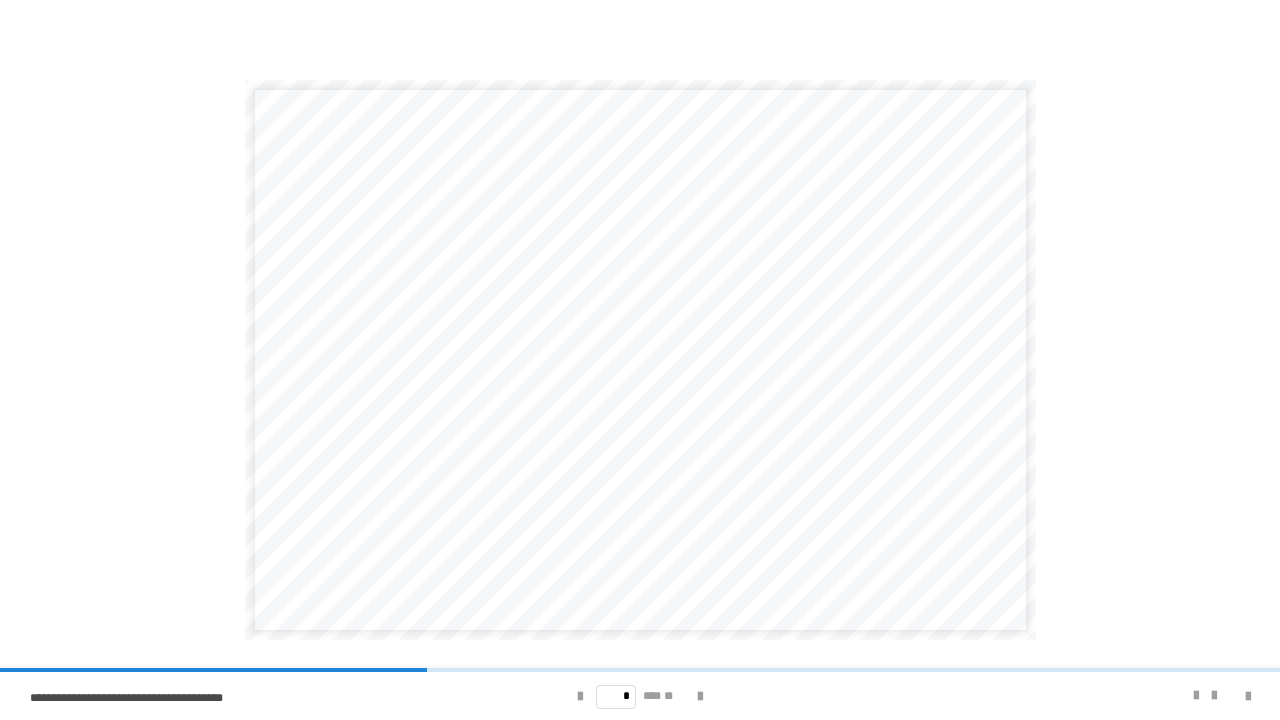 click on "* *** **" at bounding box center [640, 696] 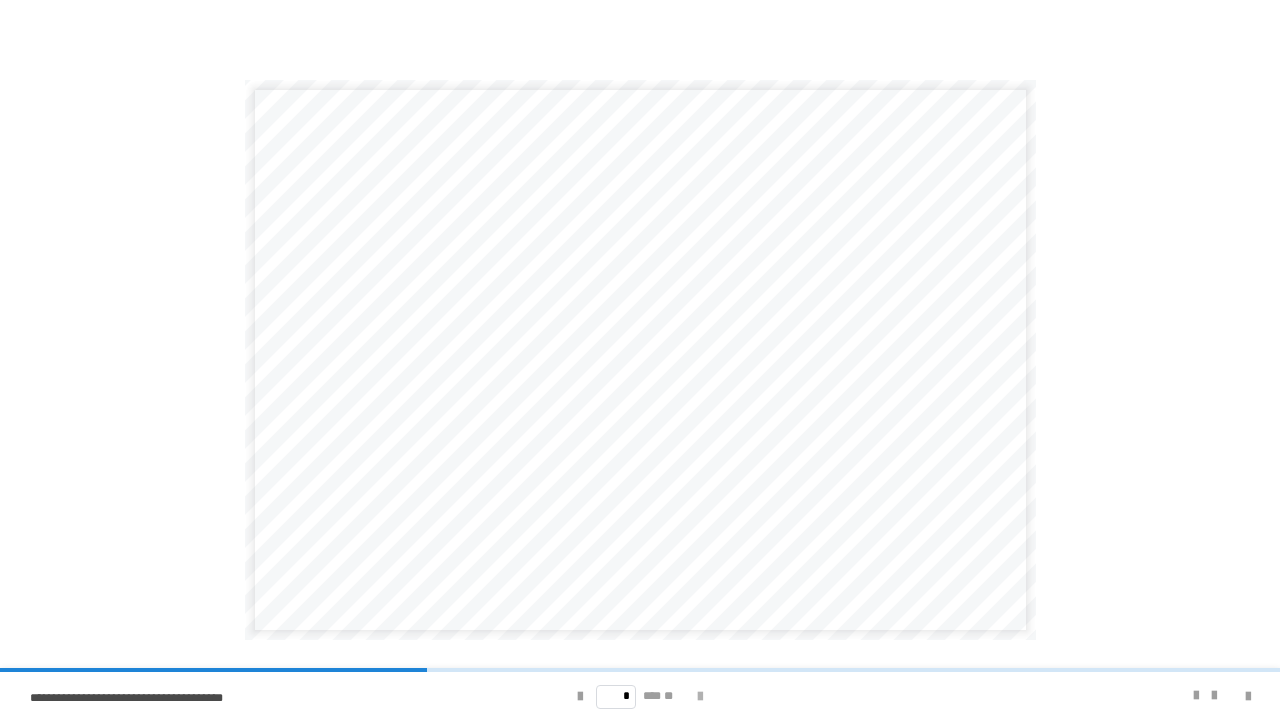 click at bounding box center [700, 697] 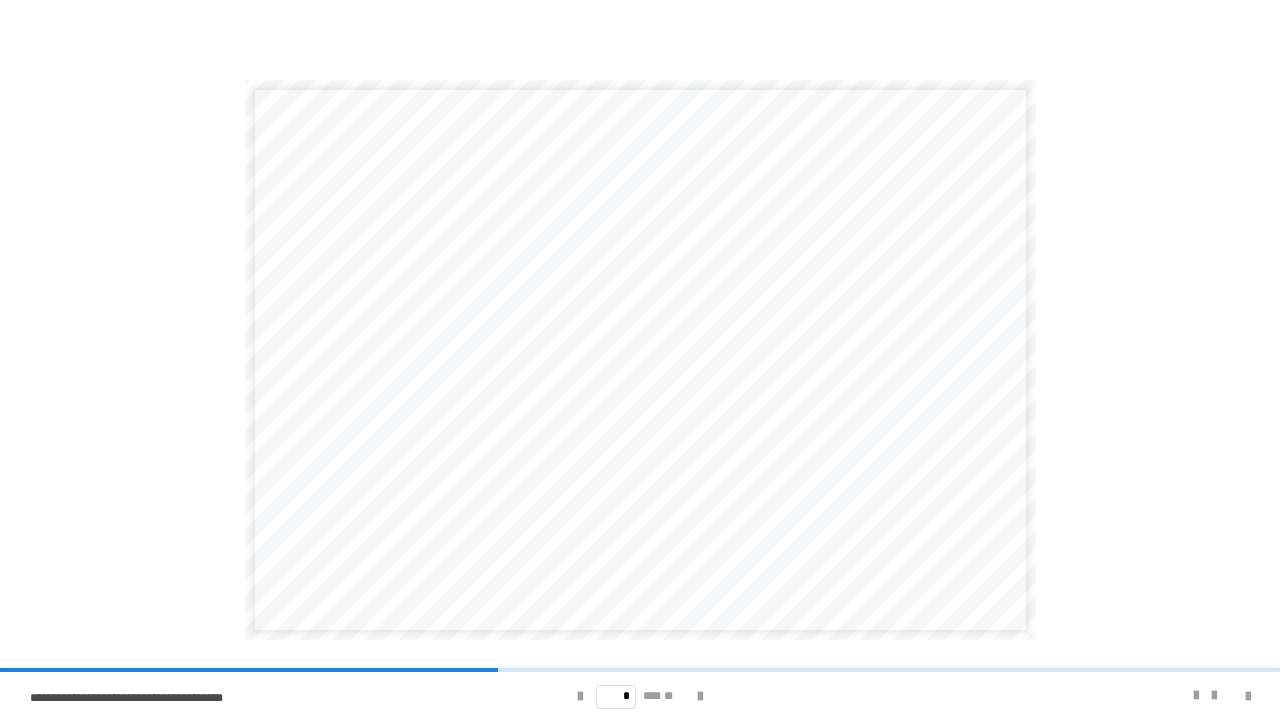 click on "* *** **" at bounding box center (640, 696) 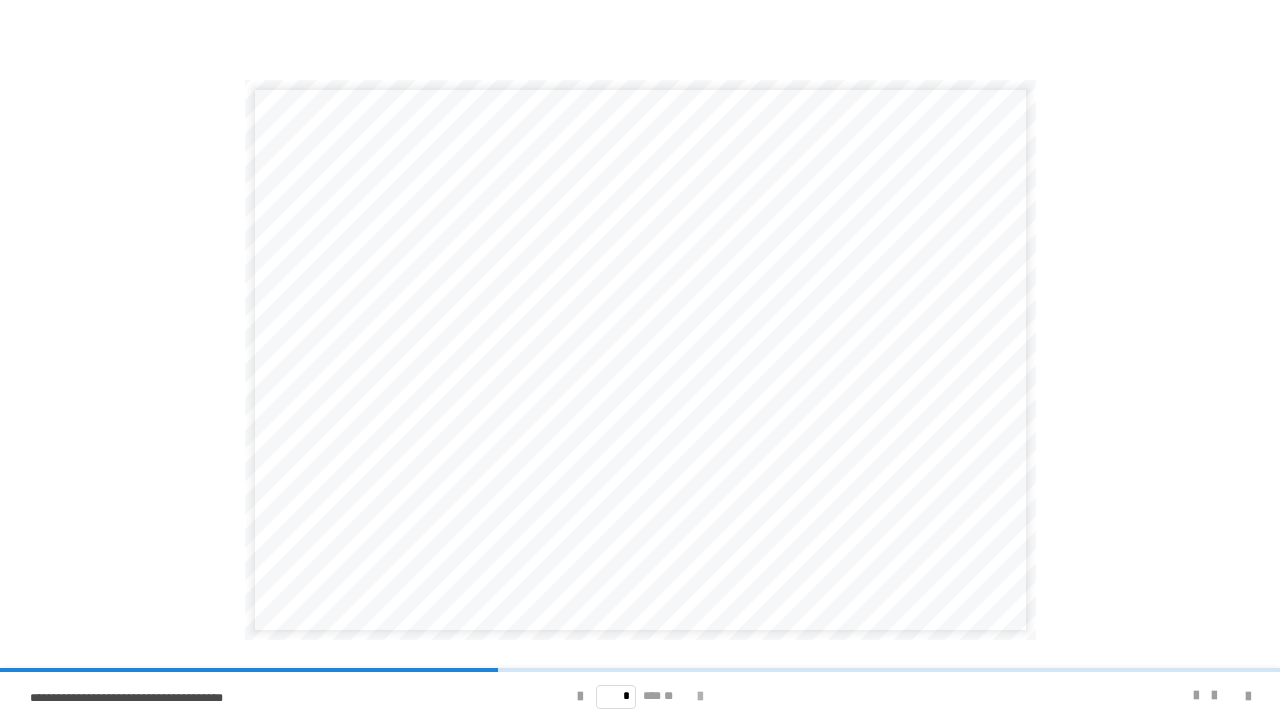 click at bounding box center [700, 697] 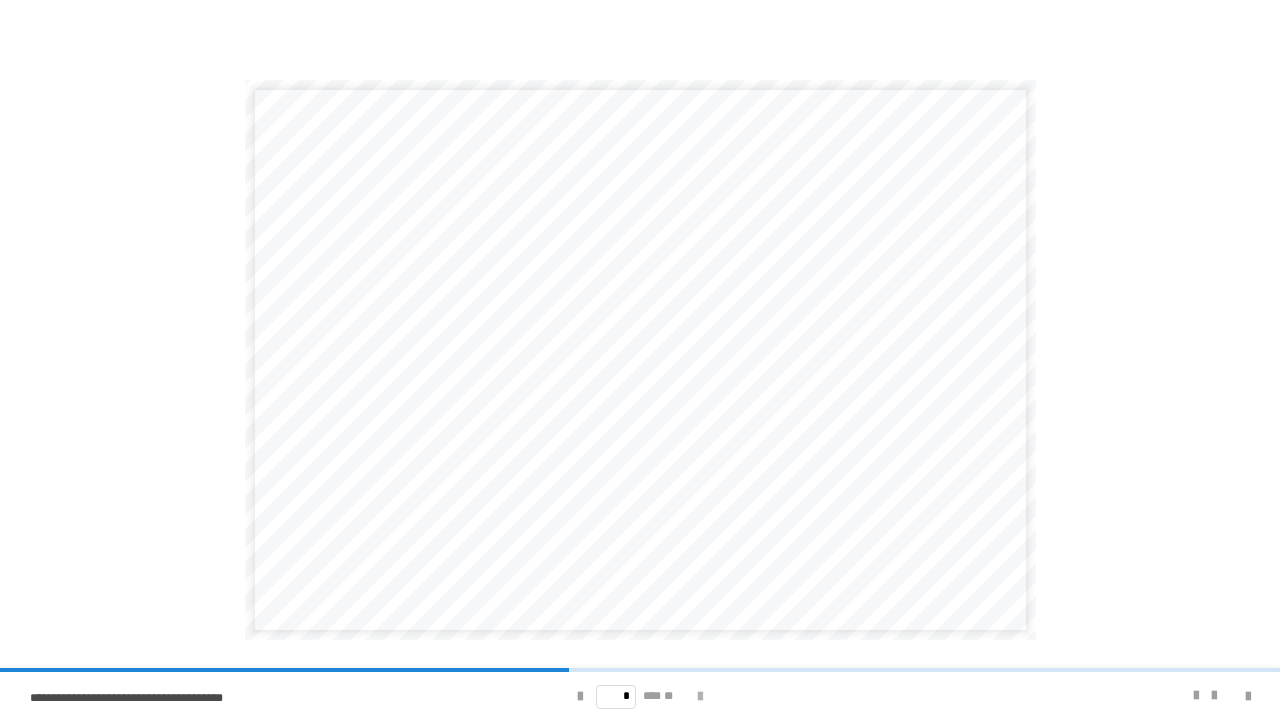 click at bounding box center (700, 697) 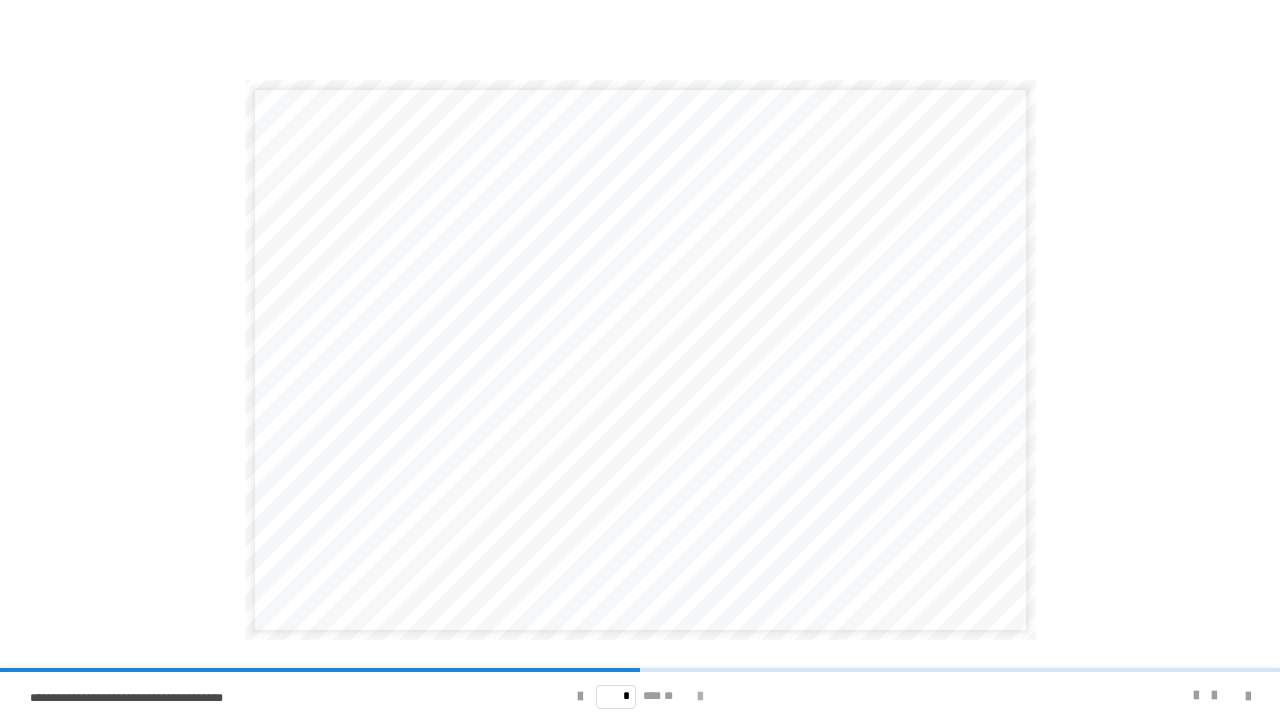 click at bounding box center (700, 697) 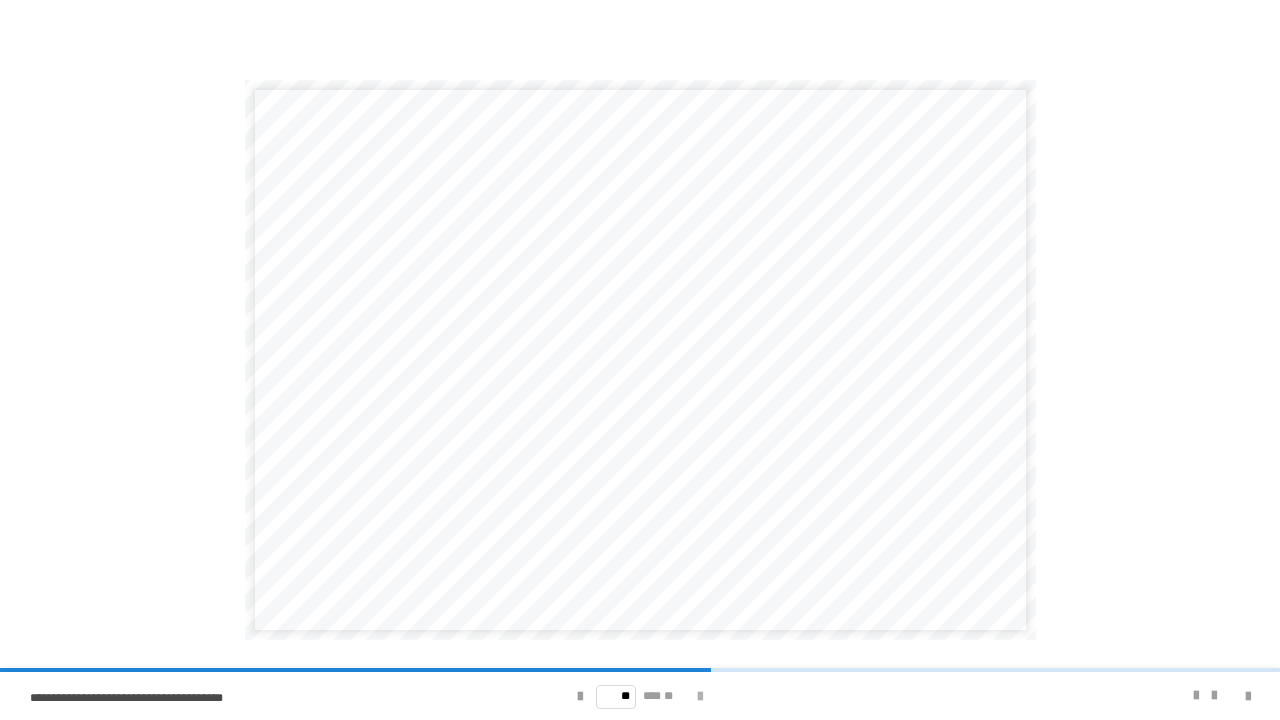 click at bounding box center [700, 697] 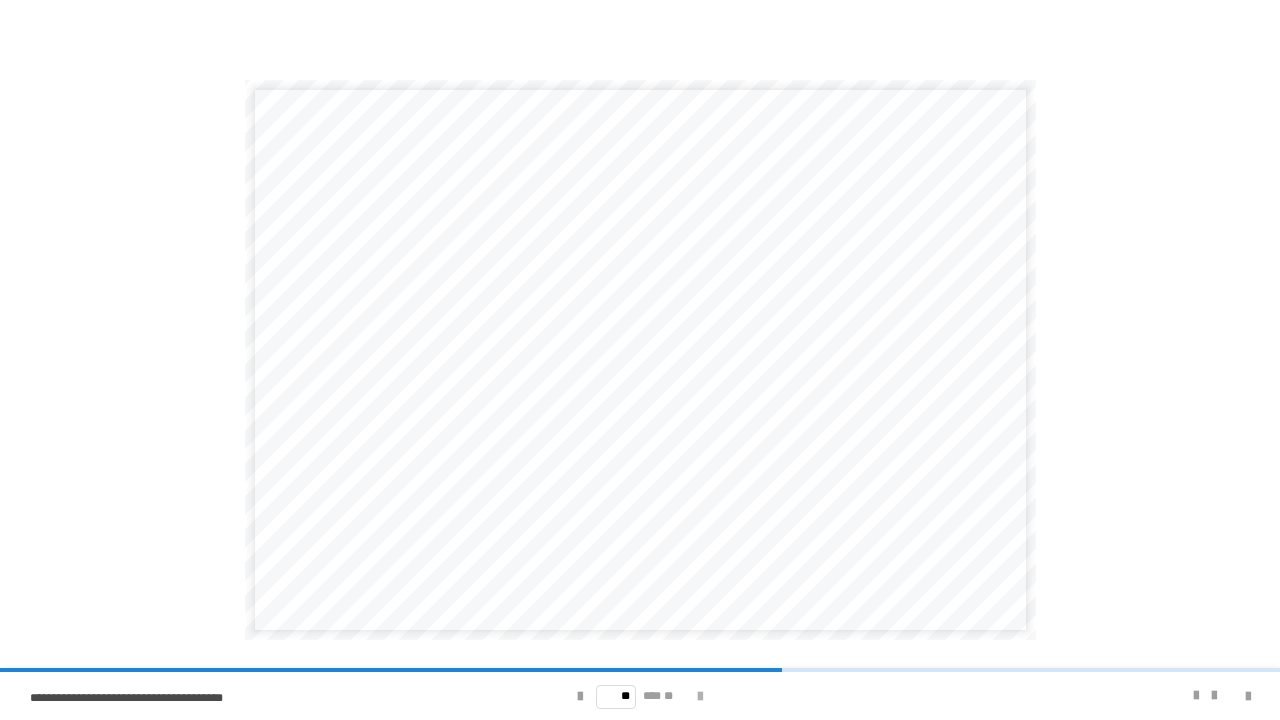 click at bounding box center [700, 697] 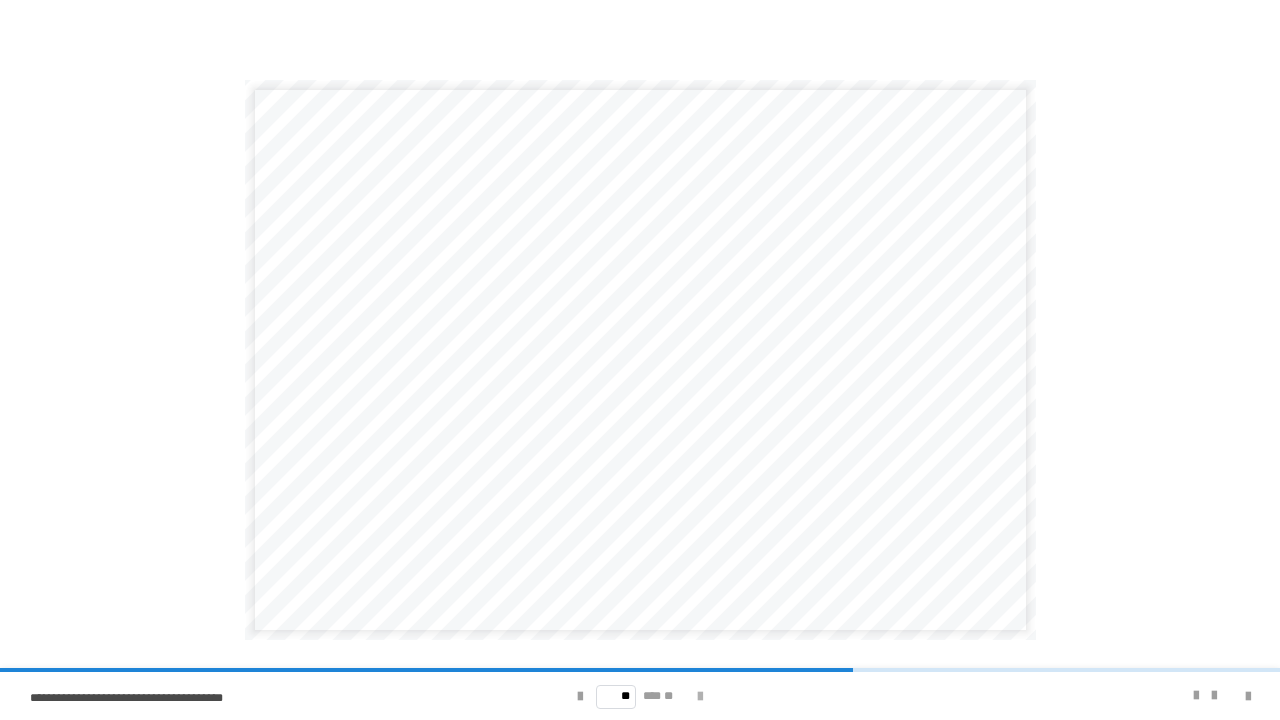 click at bounding box center [700, 697] 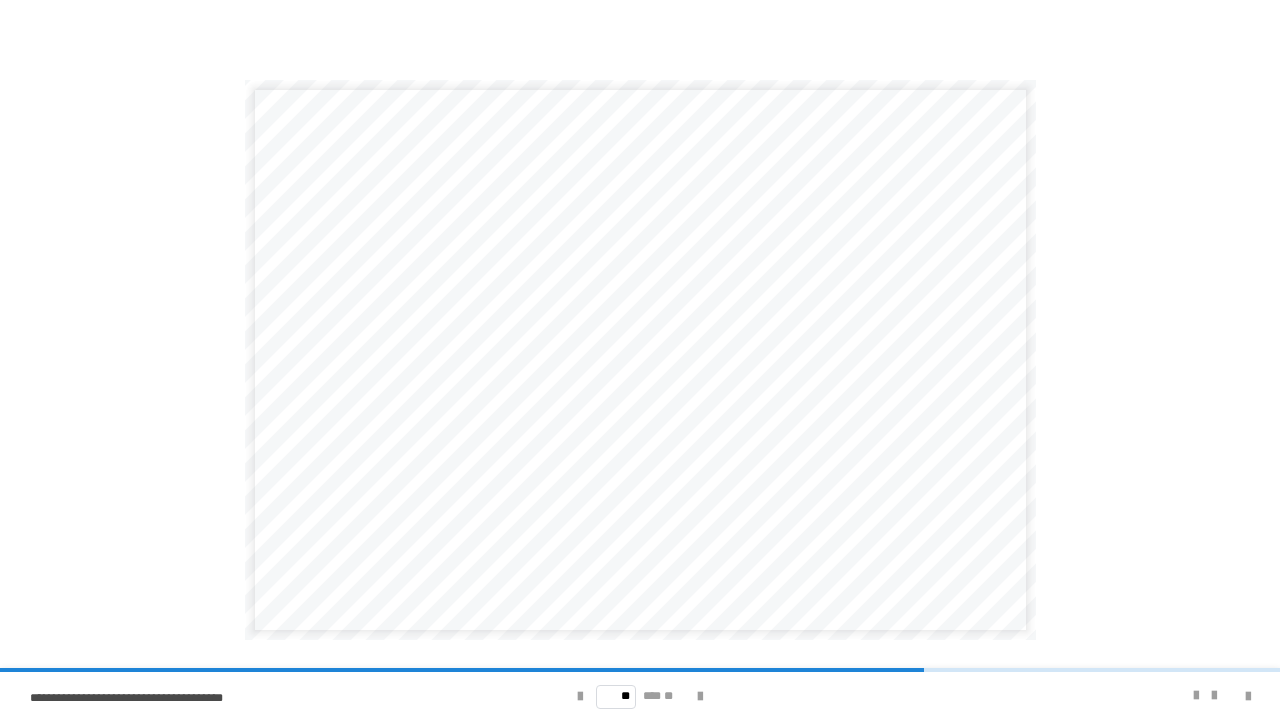 click on "** *** **" at bounding box center [640, 696] 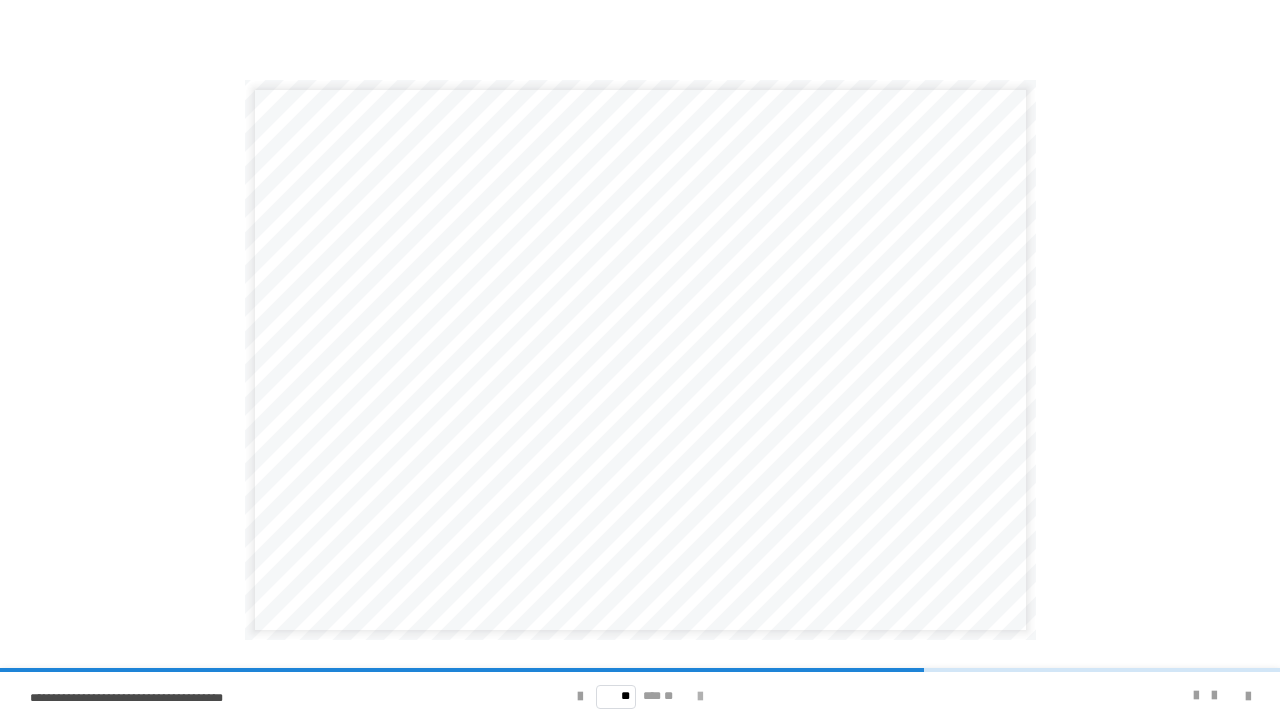click at bounding box center (700, 697) 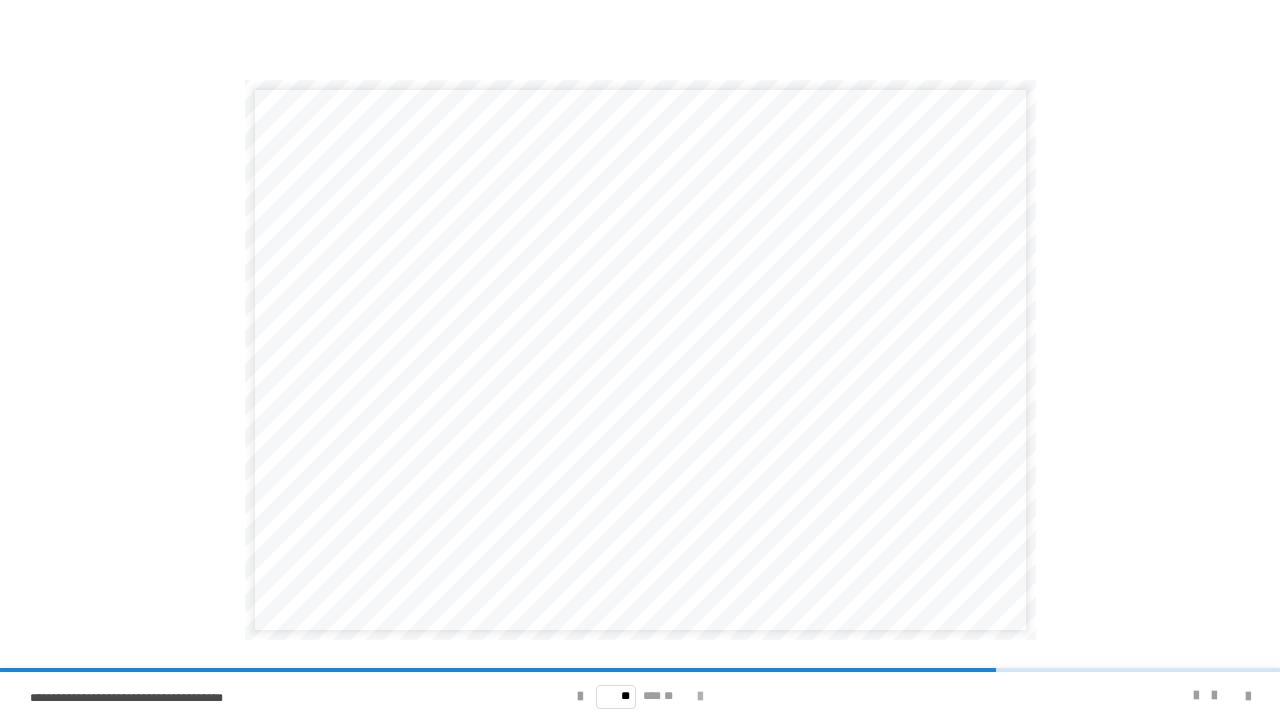 click at bounding box center [700, 697] 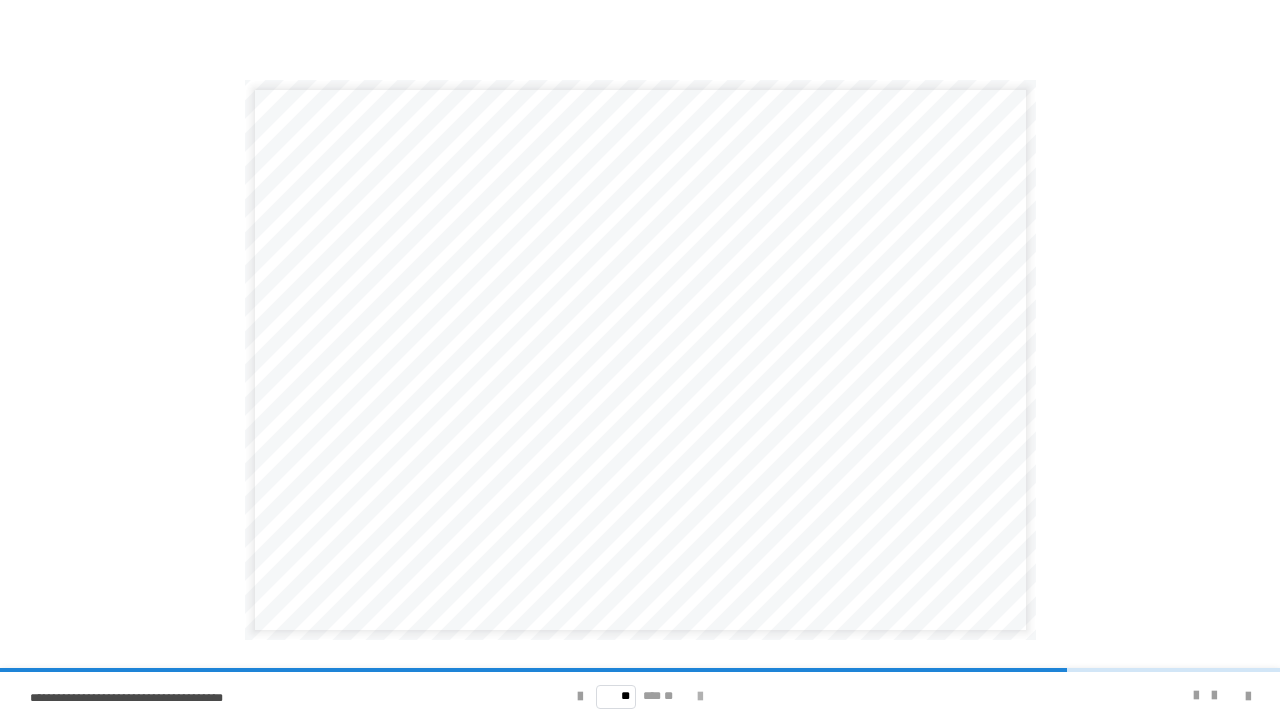 click at bounding box center (700, 697) 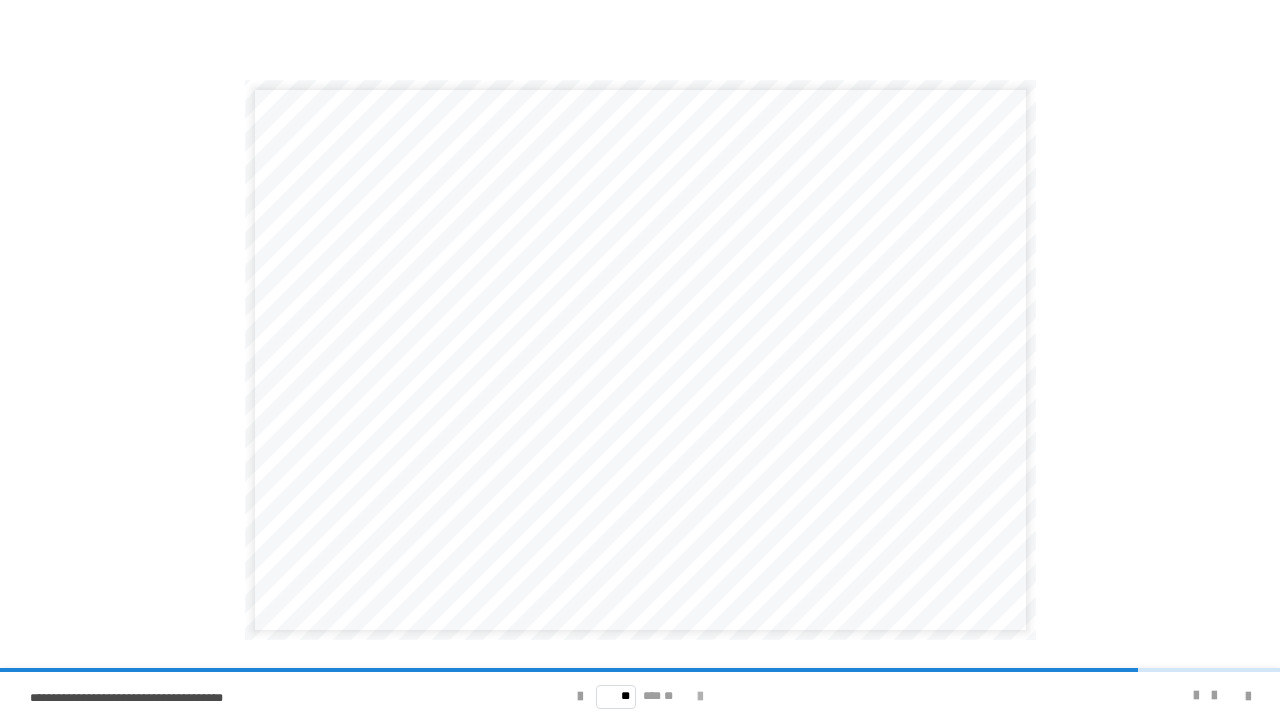 drag, startPoint x: 693, startPoint y: 678, endPoint x: 704, endPoint y: 688, distance: 14.866069 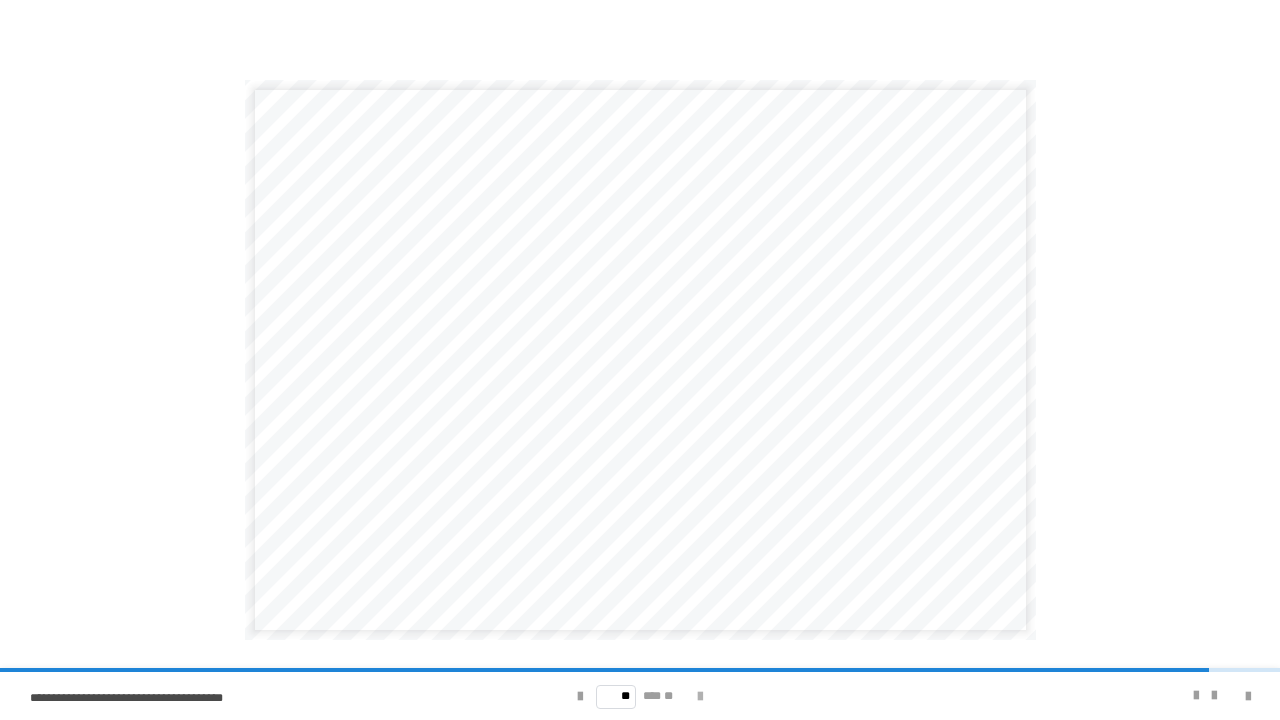 click at bounding box center (700, 696) 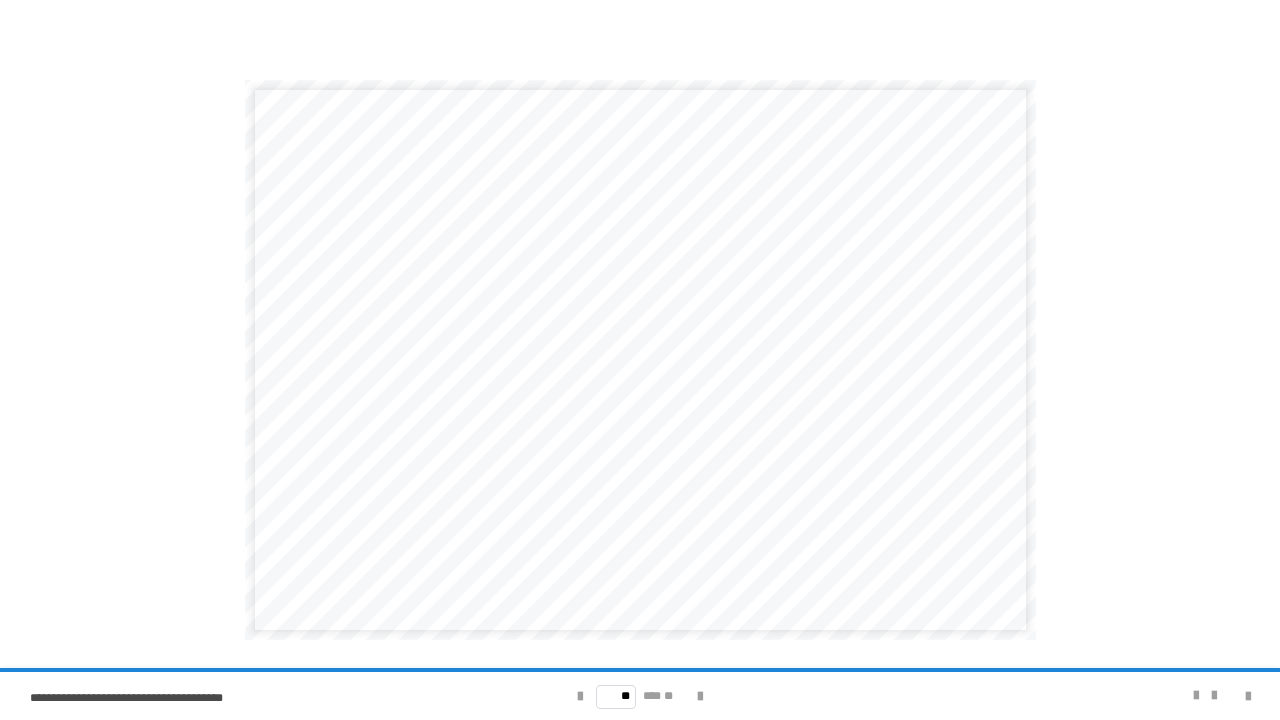 click on "** *** **" at bounding box center (640, 696) 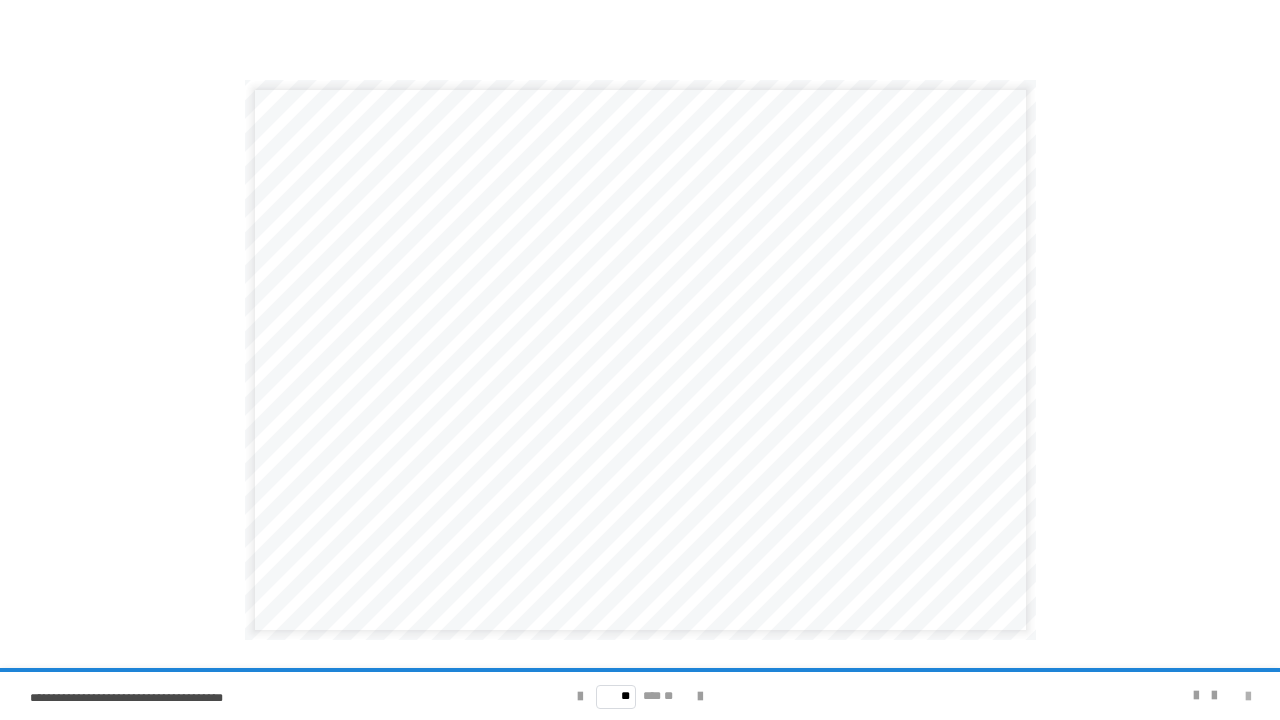 click at bounding box center [1248, 697] 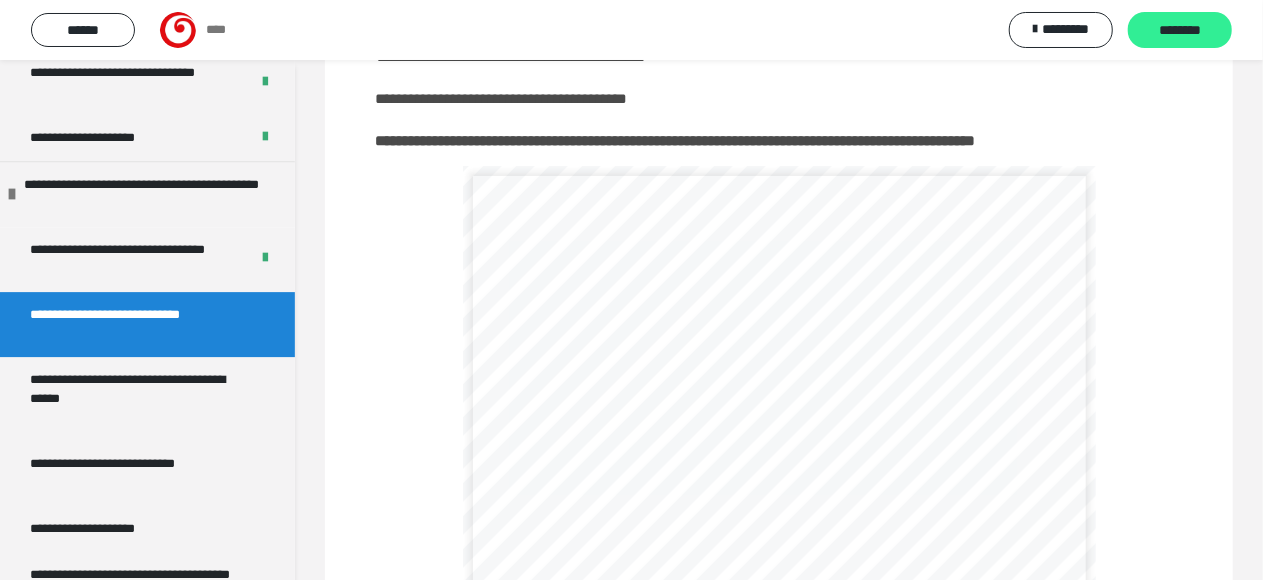 drag, startPoint x: 1170, startPoint y: 34, endPoint x: 1160, endPoint y: 35, distance: 10.049875 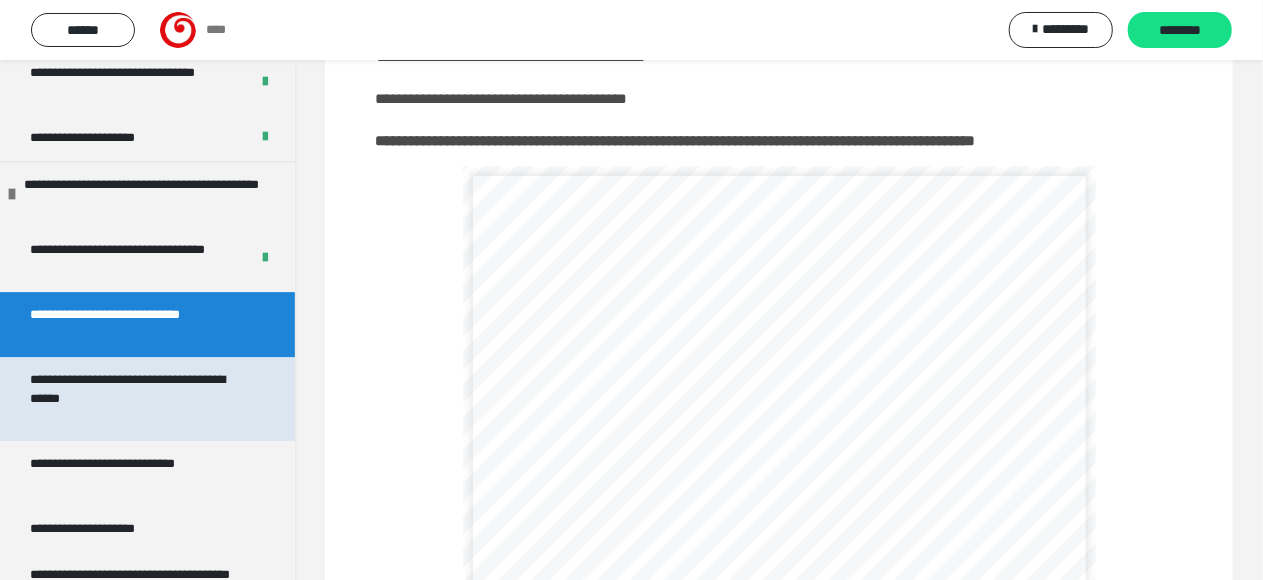click on "**********" at bounding box center [147, 399] 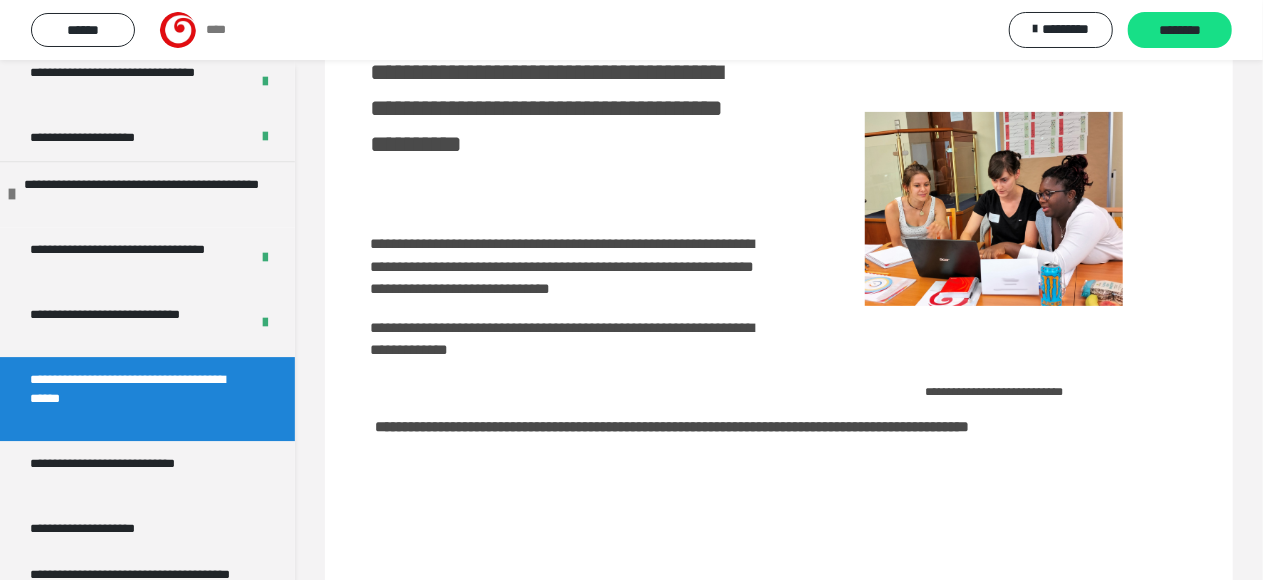 scroll, scrollTop: 268, scrollLeft: 0, axis: vertical 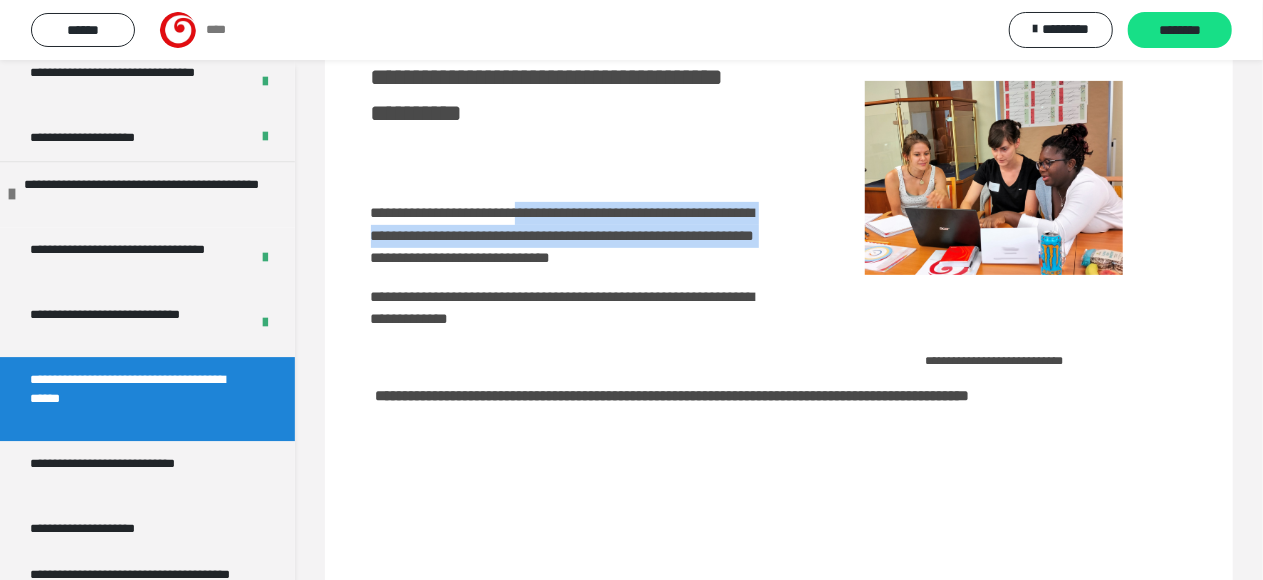 drag, startPoint x: 560, startPoint y: 220, endPoint x: 561, endPoint y: 249, distance: 29.017237 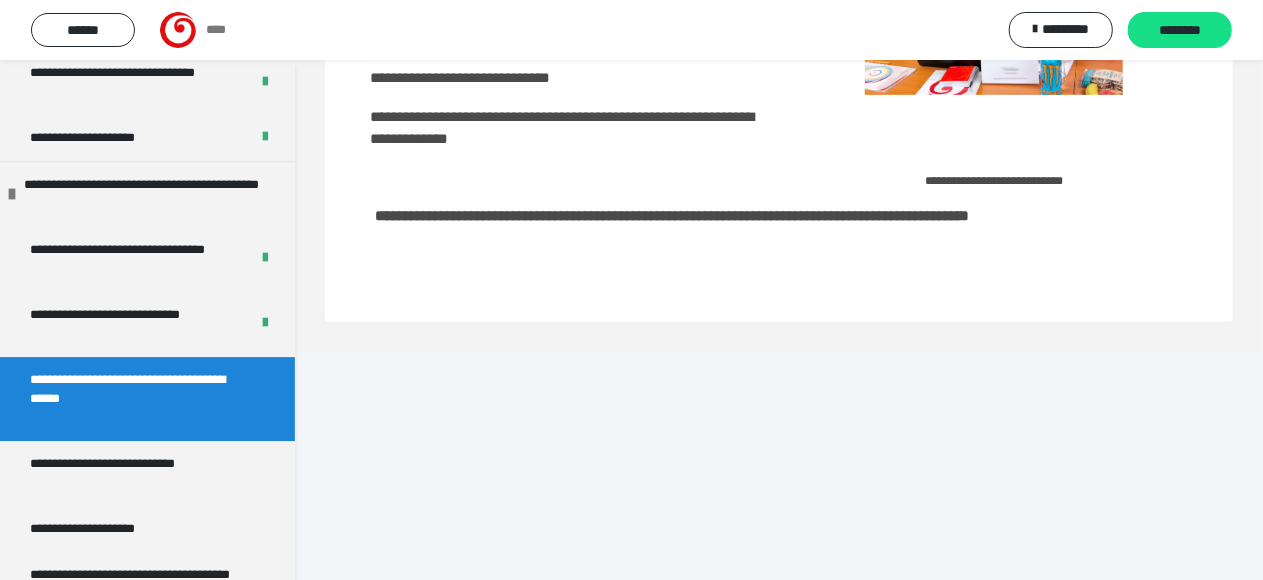 scroll, scrollTop: 104, scrollLeft: 0, axis: vertical 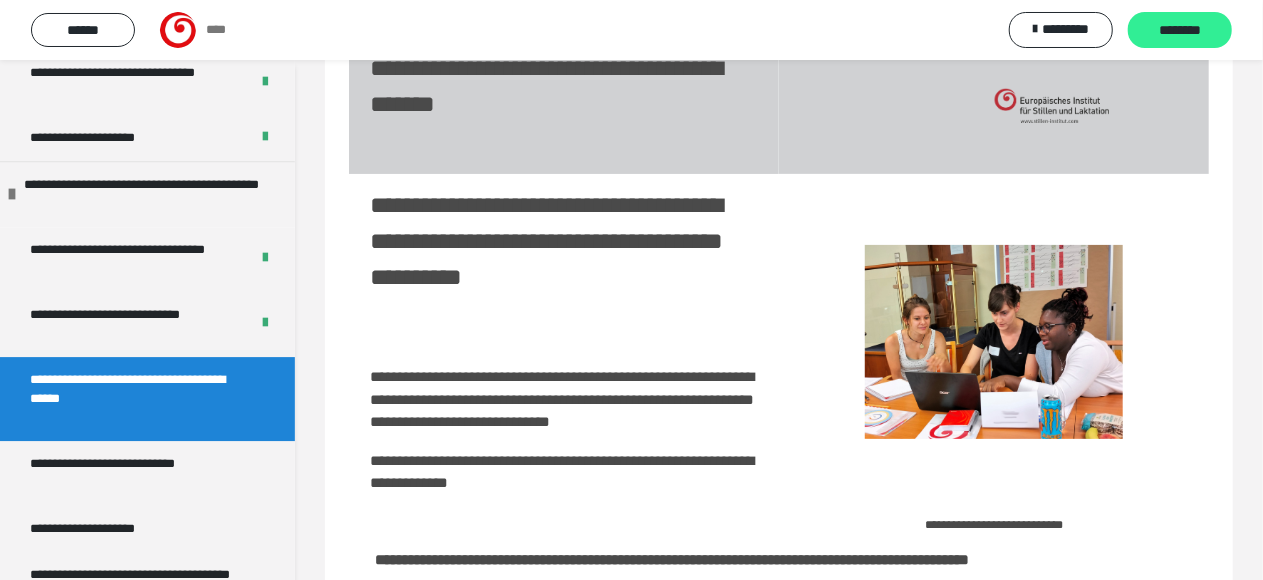 click on "********" at bounding box center [1180, 31] 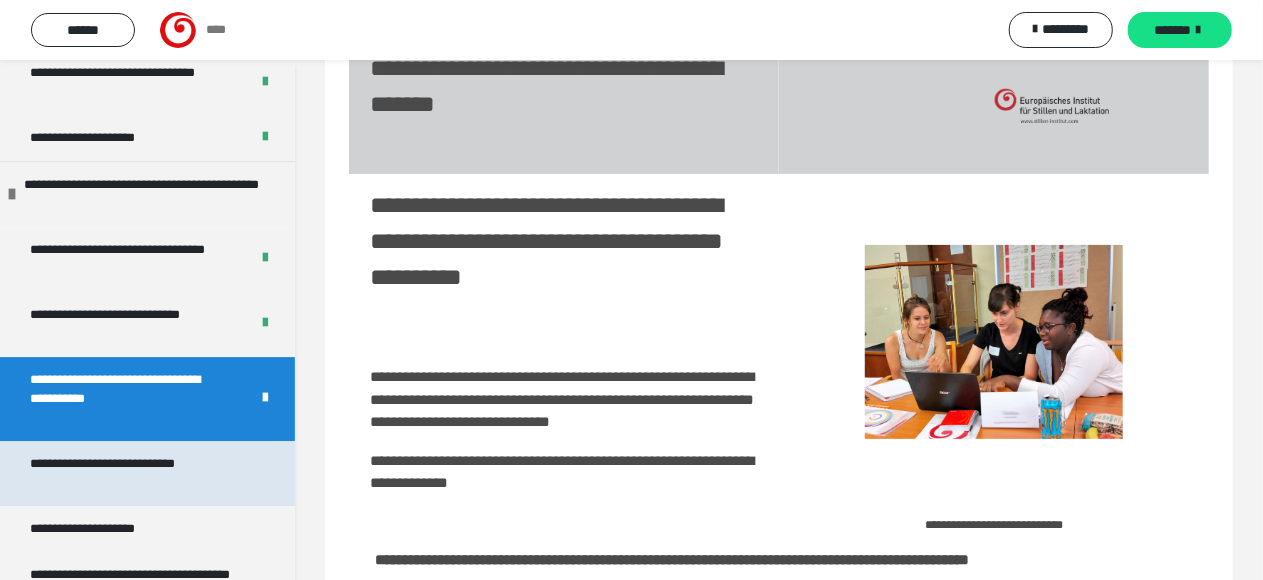 click on "**********" at bounding box center (131, 473) 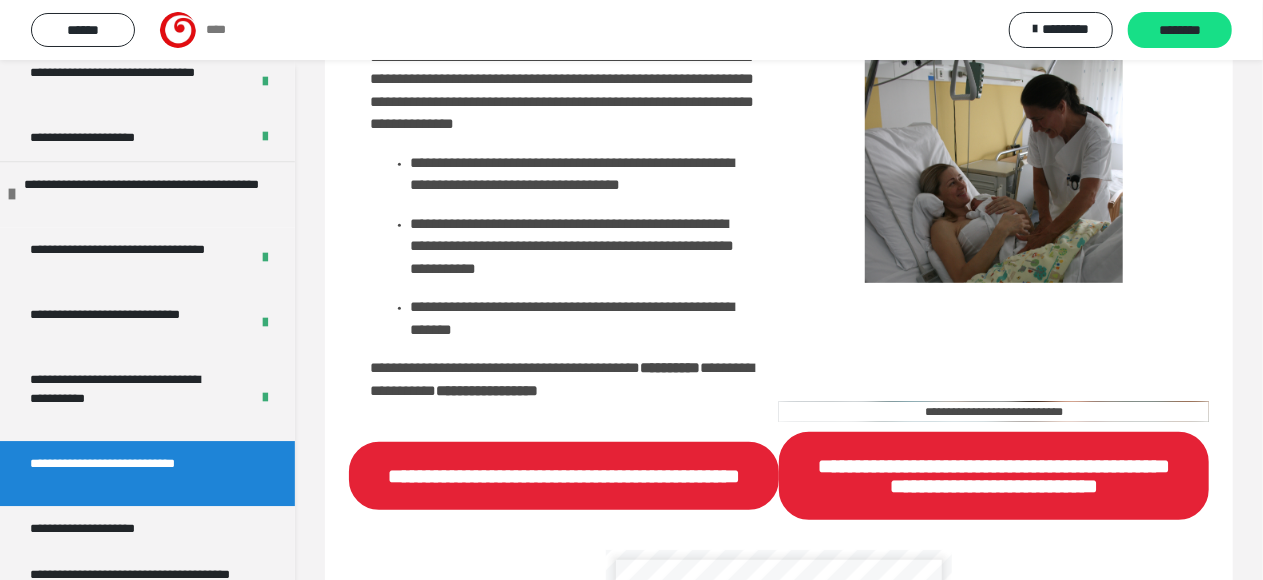 scroll, scrollTop: 500, scrollLeft: 0, axis: vertical 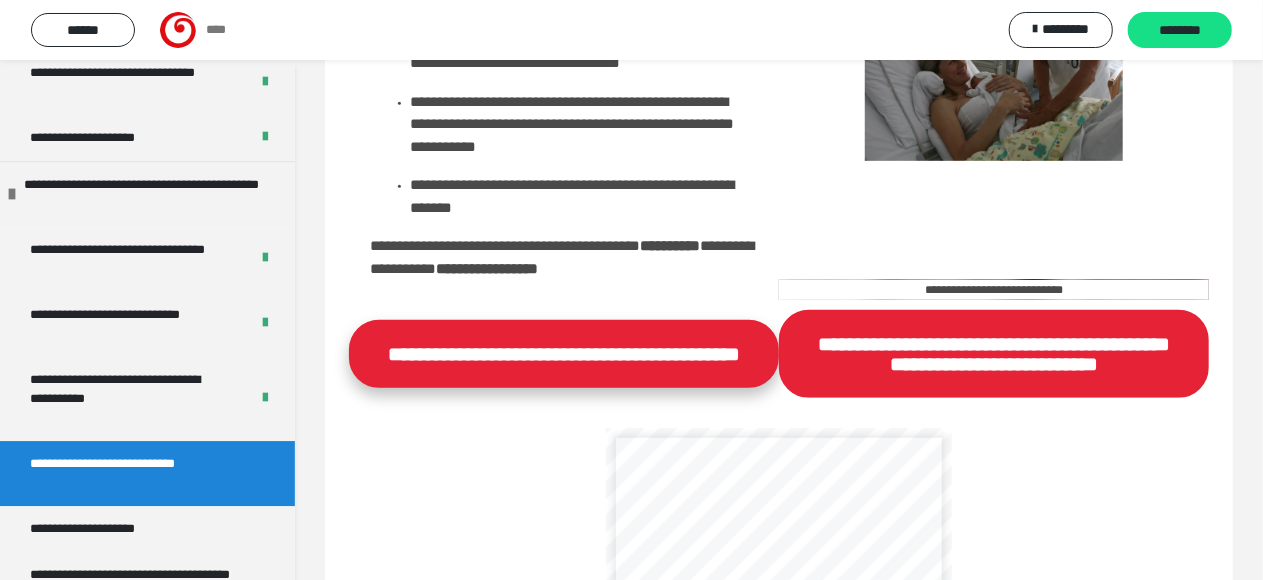 click on "**********" at bounding box center [564, 354] 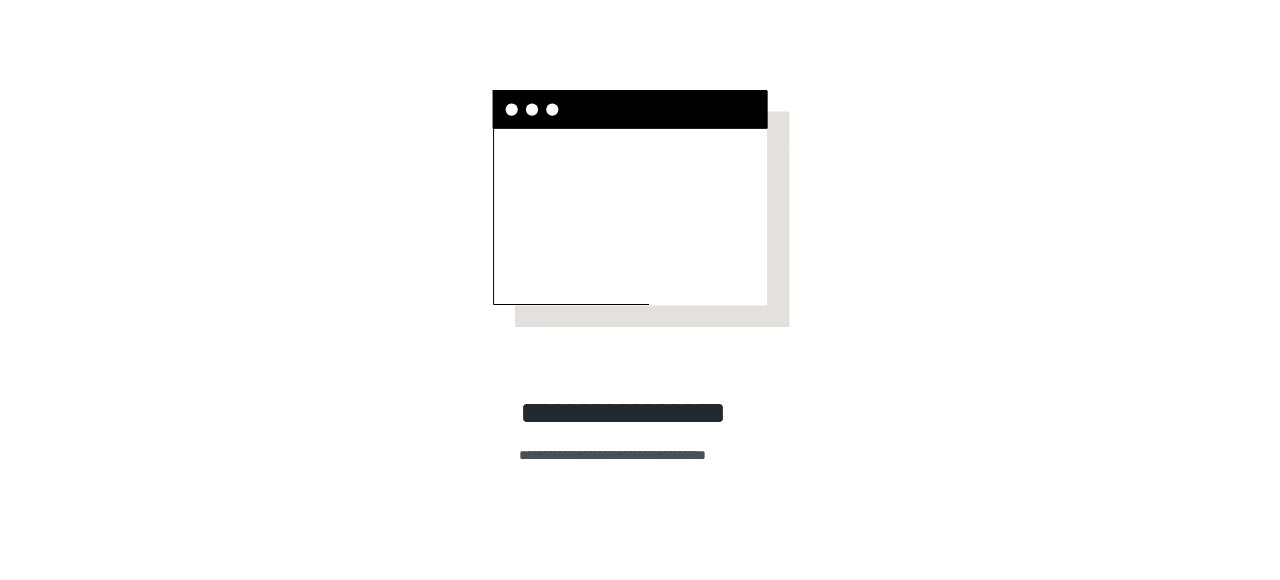scroll, scrollTop: 0, scrollLeft: 0, axis: both 